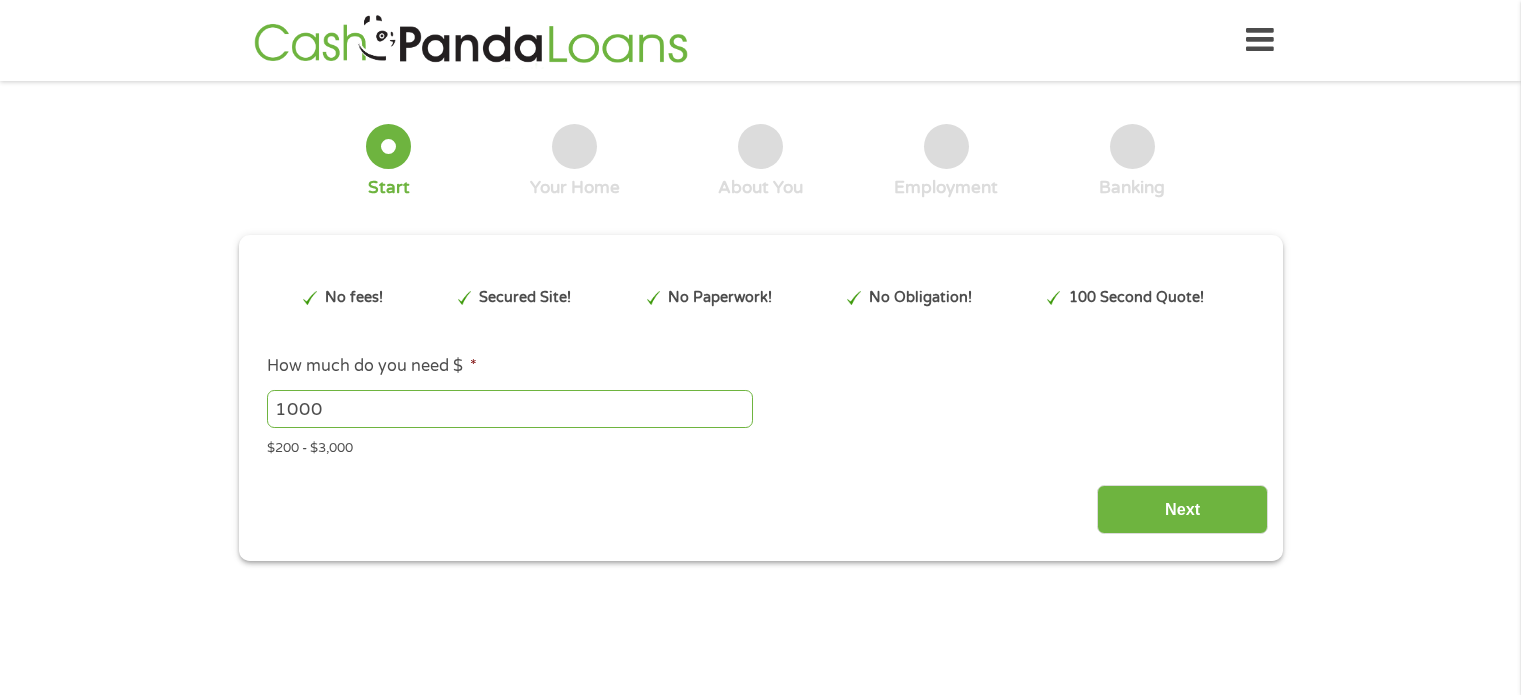 scroll, scrollTop: 0, scrollLeft: 0, axis: both 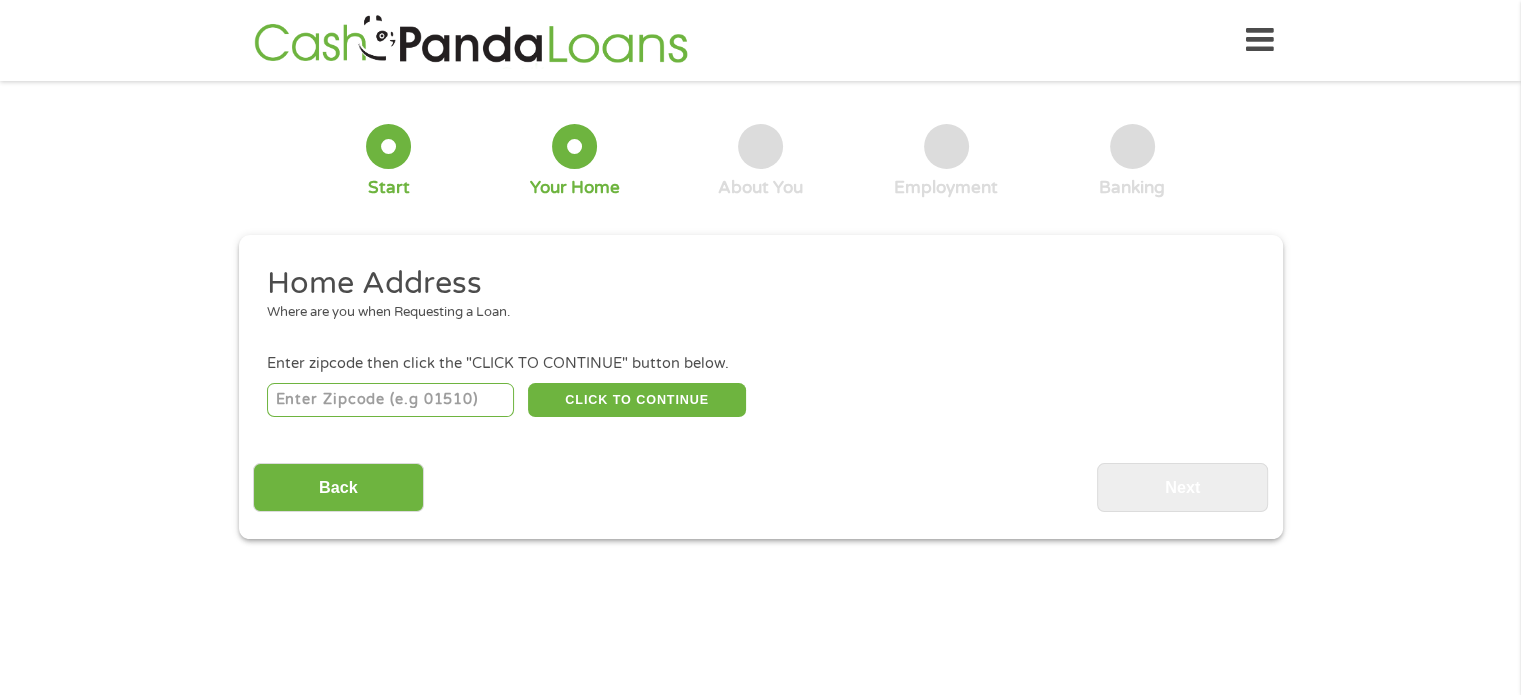 click at bounding box center (390, 400) 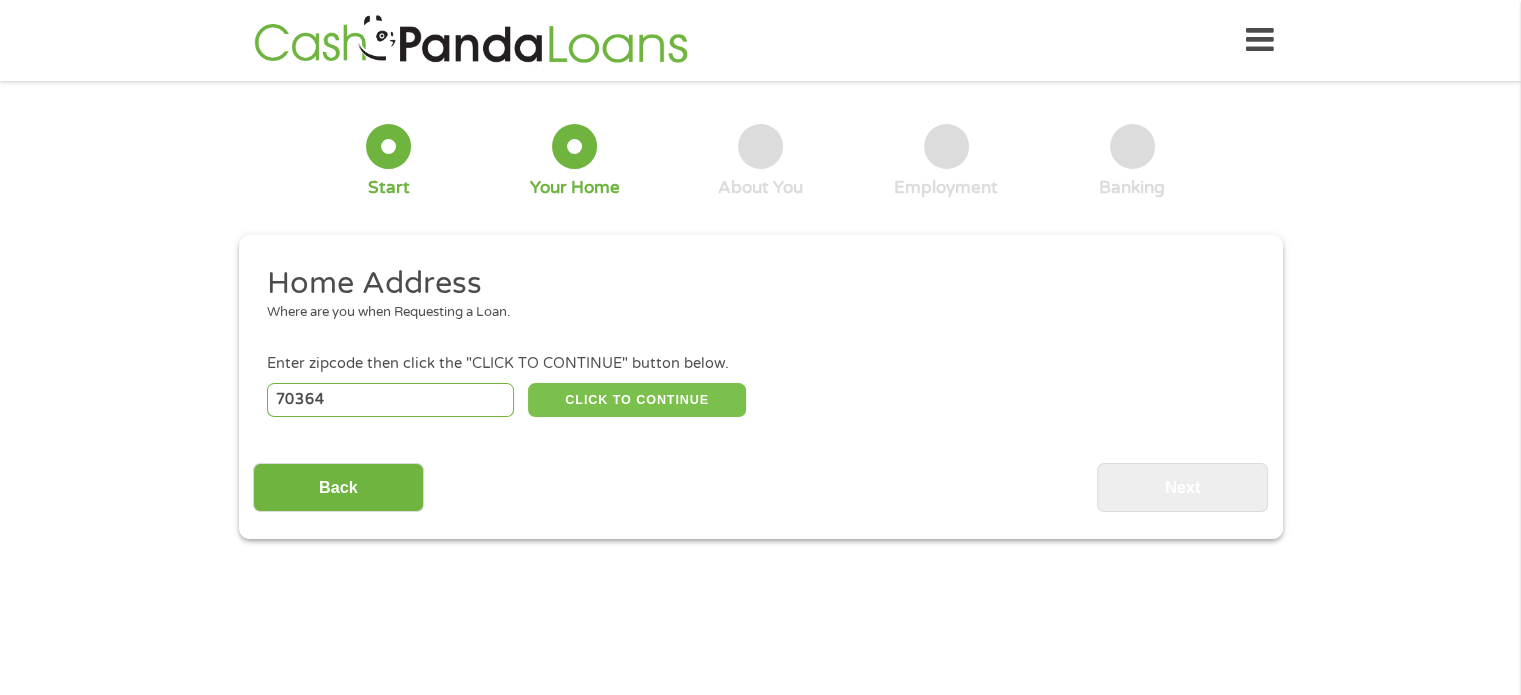 type on "70364" 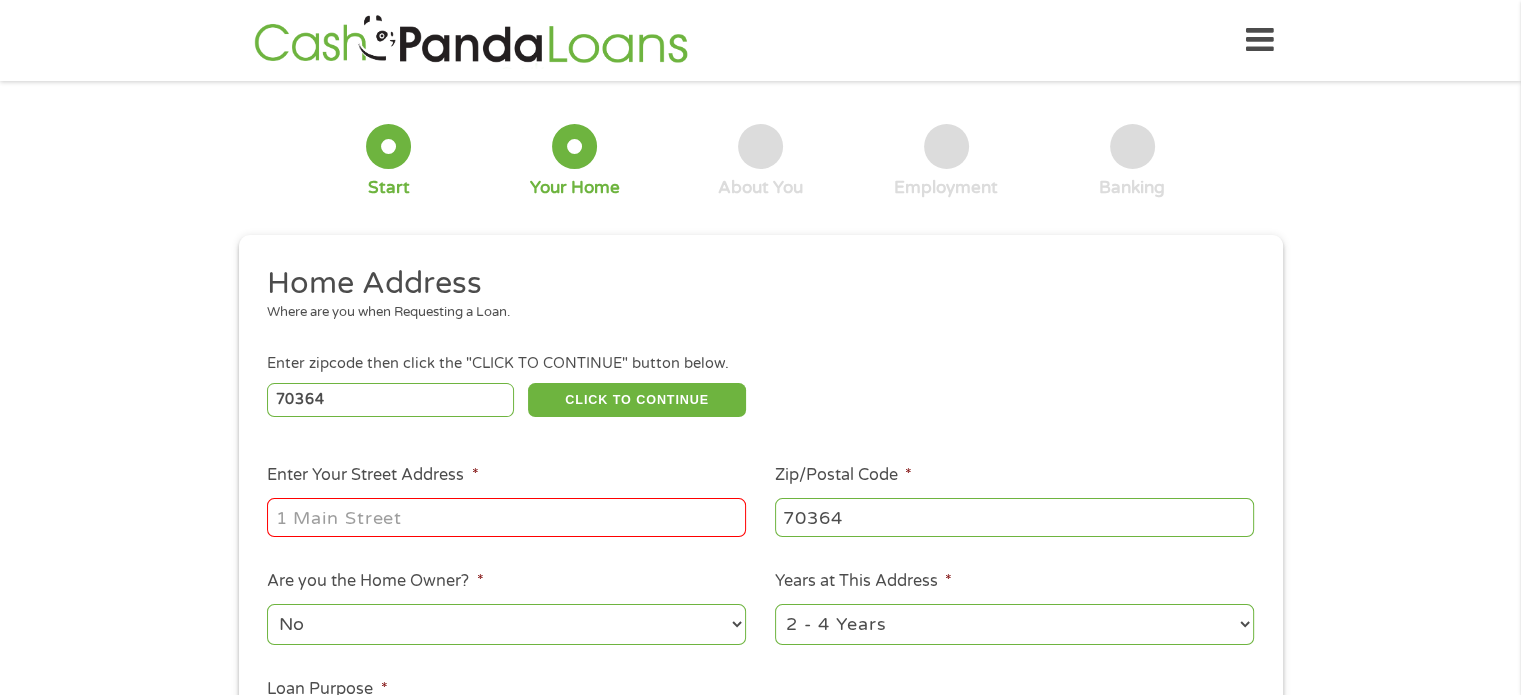 click on "Enter Your Street Address *" at bounding box center (506, 517) 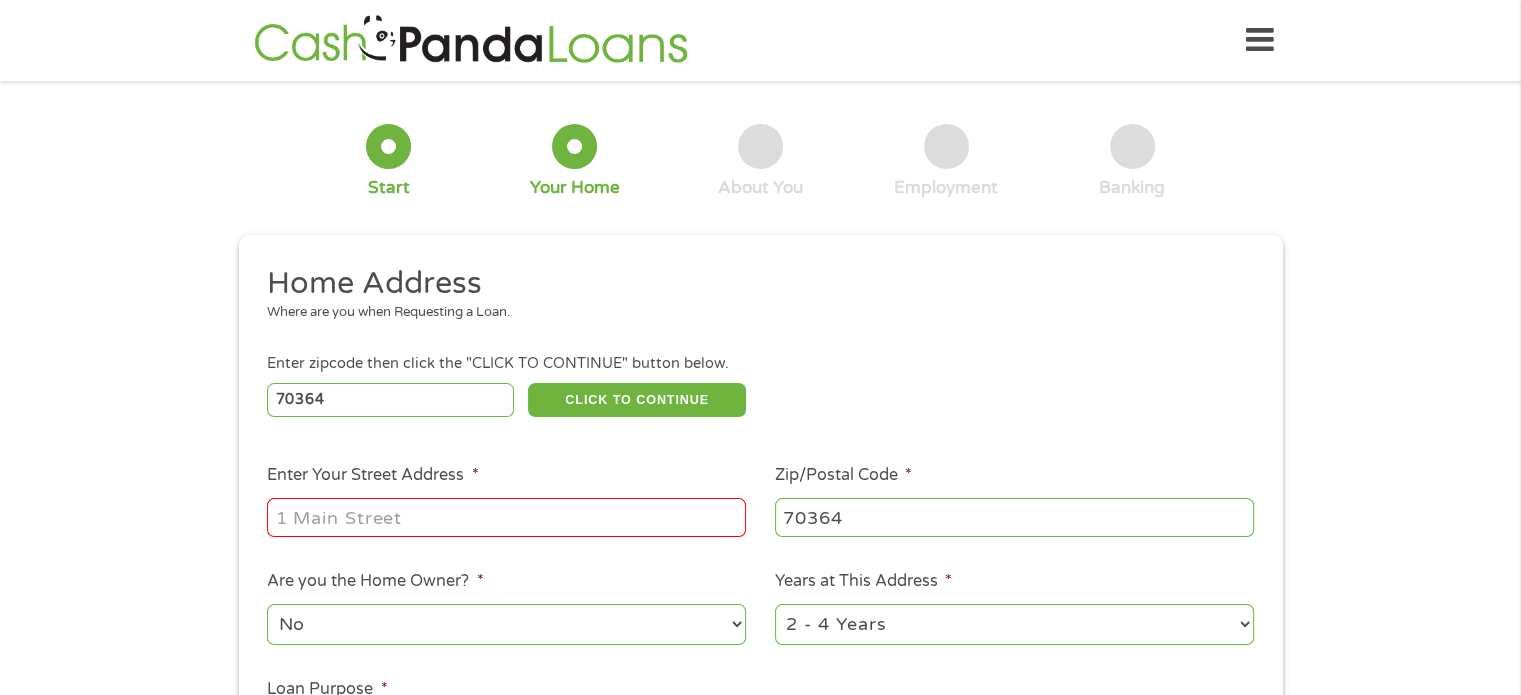 type on "166 D Dupre St" 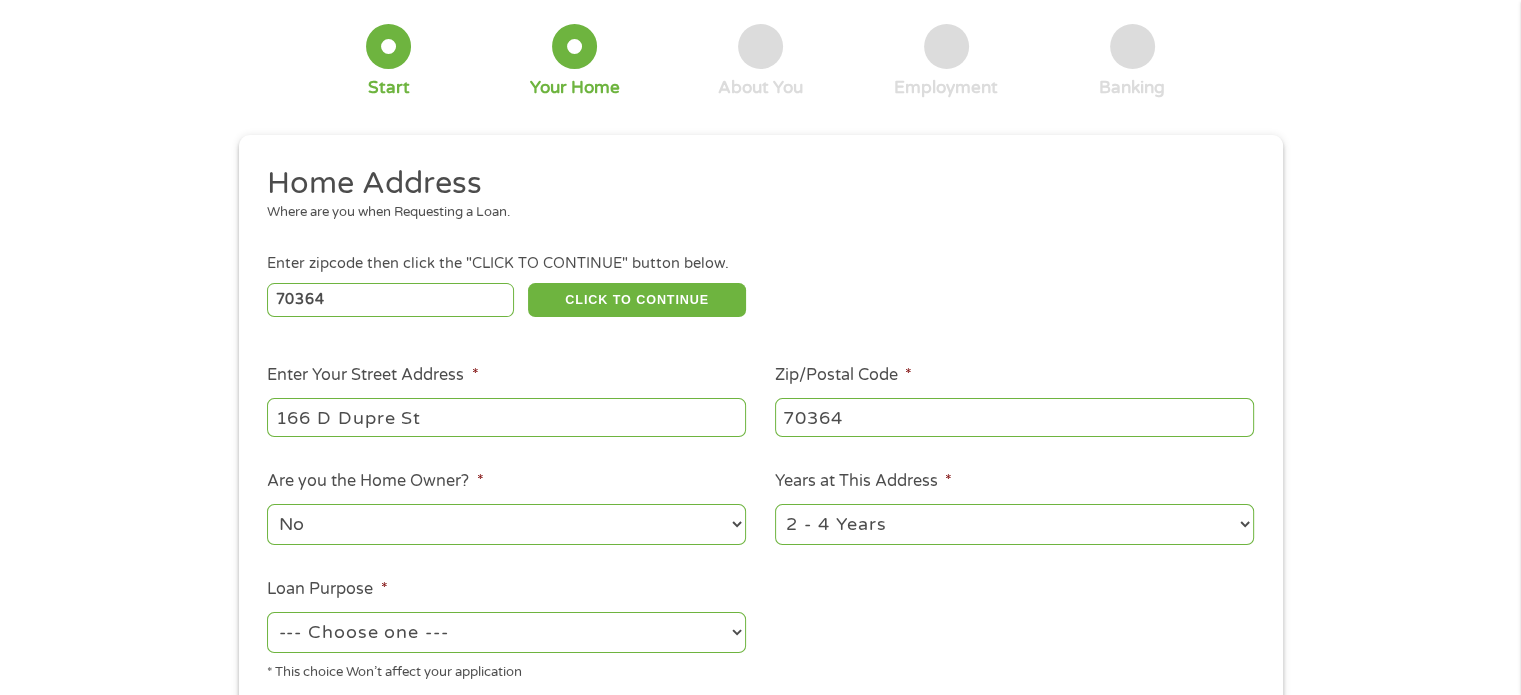 scroll, scrollTop: 200, scrollLeft: 0, axis: vertical 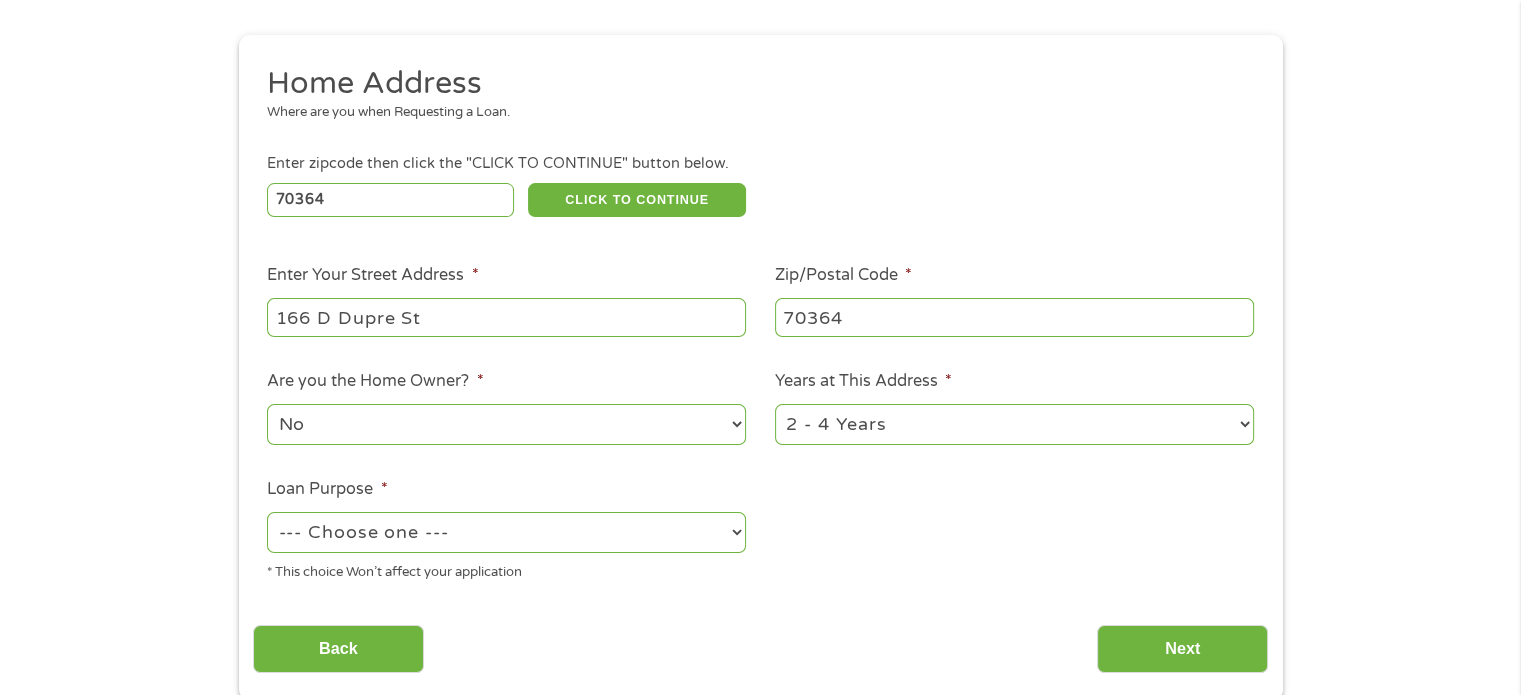 click on "No Yes" at bounding box center [506, 424] 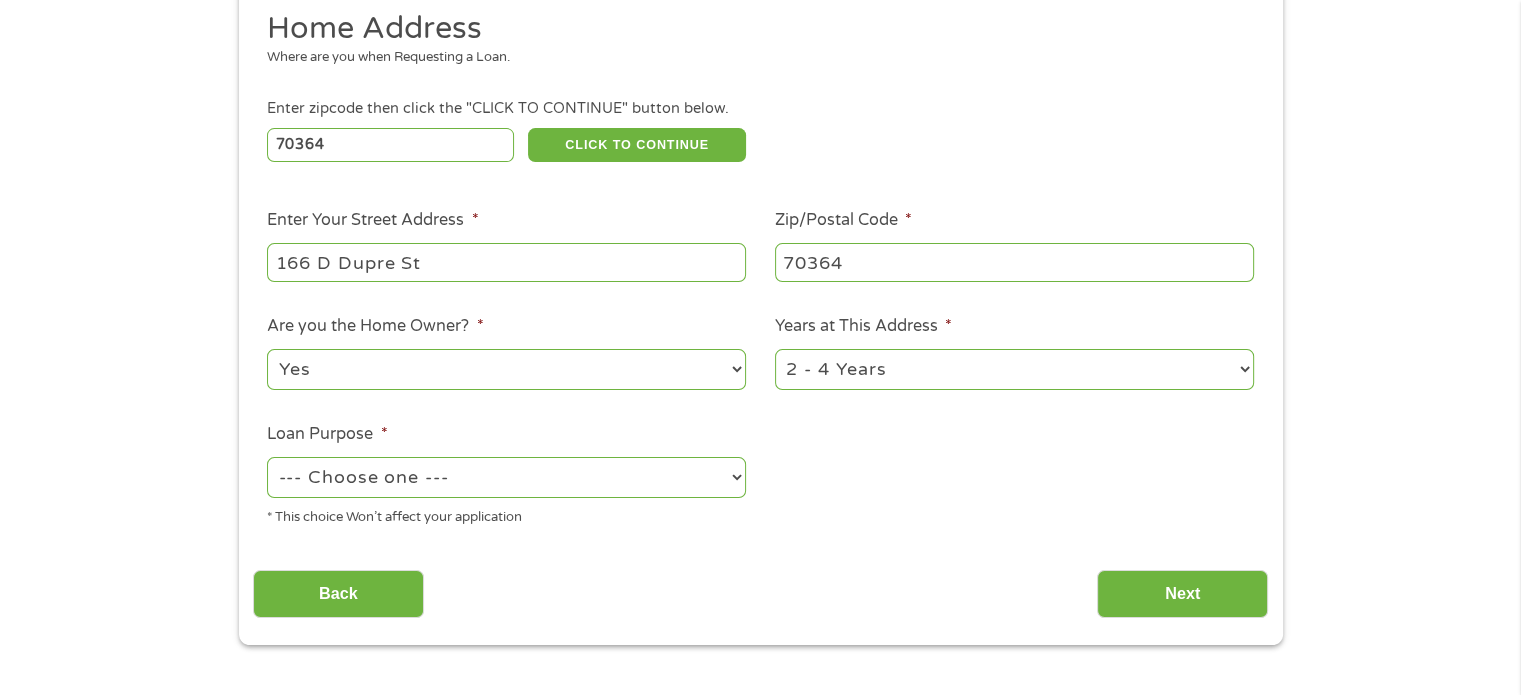 scroll, scrollTop: 300, scrollLeft: 0, axis: vertical 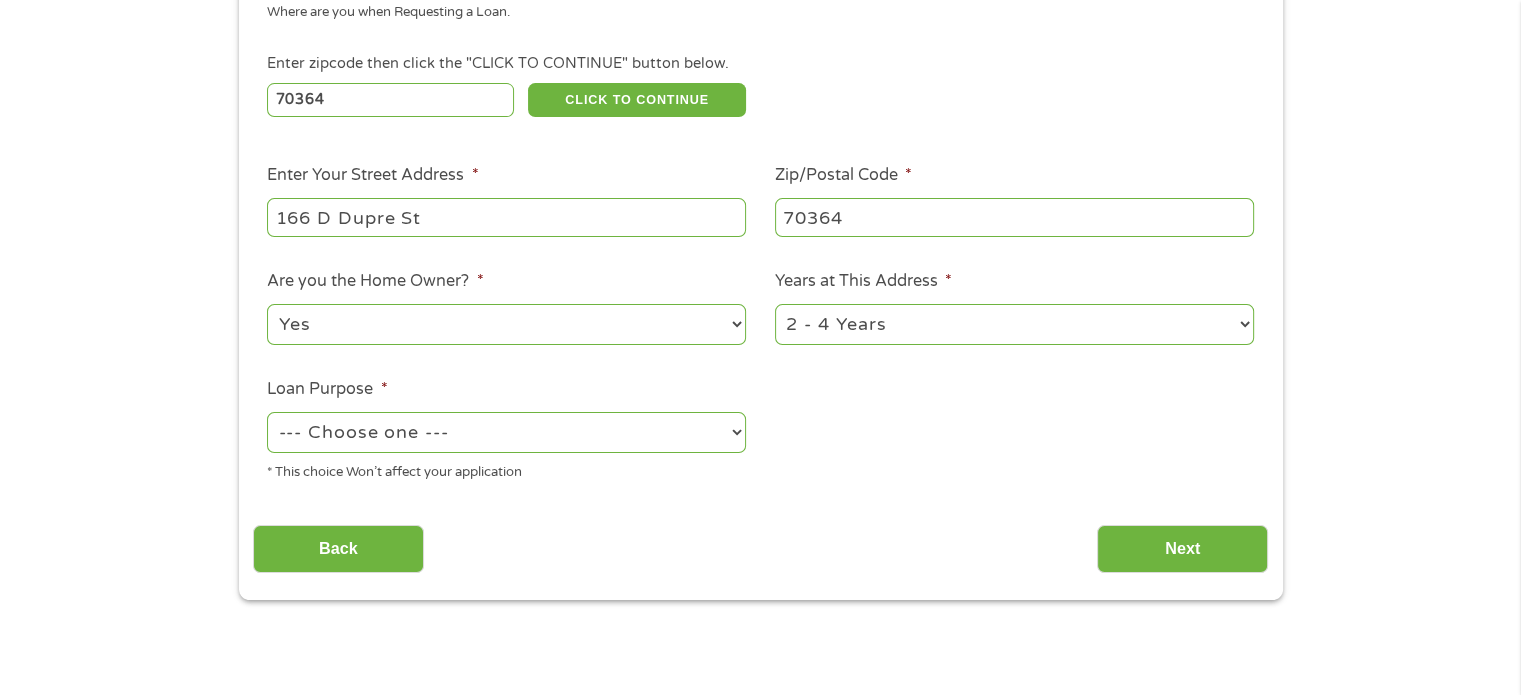 click on "--- Choose one --- Pay Bills Debt Consolidation Home Improvement Major Purchase Car Loan Short Term Cash Medical Expenses Other" at bounding box center (506, 432) 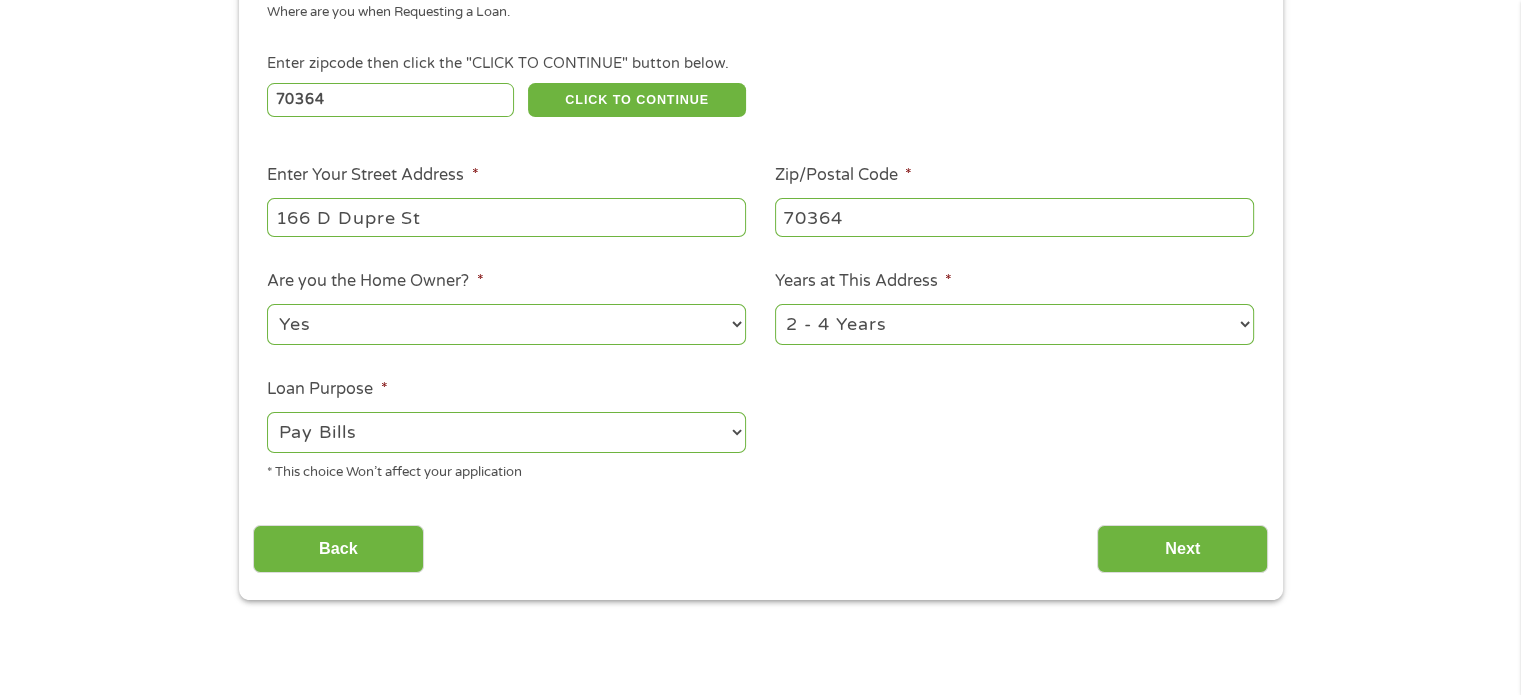 click on "--- Choose one --- Pay Bills Debt Consolidation Home Improvement Major Purchase Car Loan Short Term Cash Medical Expenses Other" at bounding box center (506, 432) 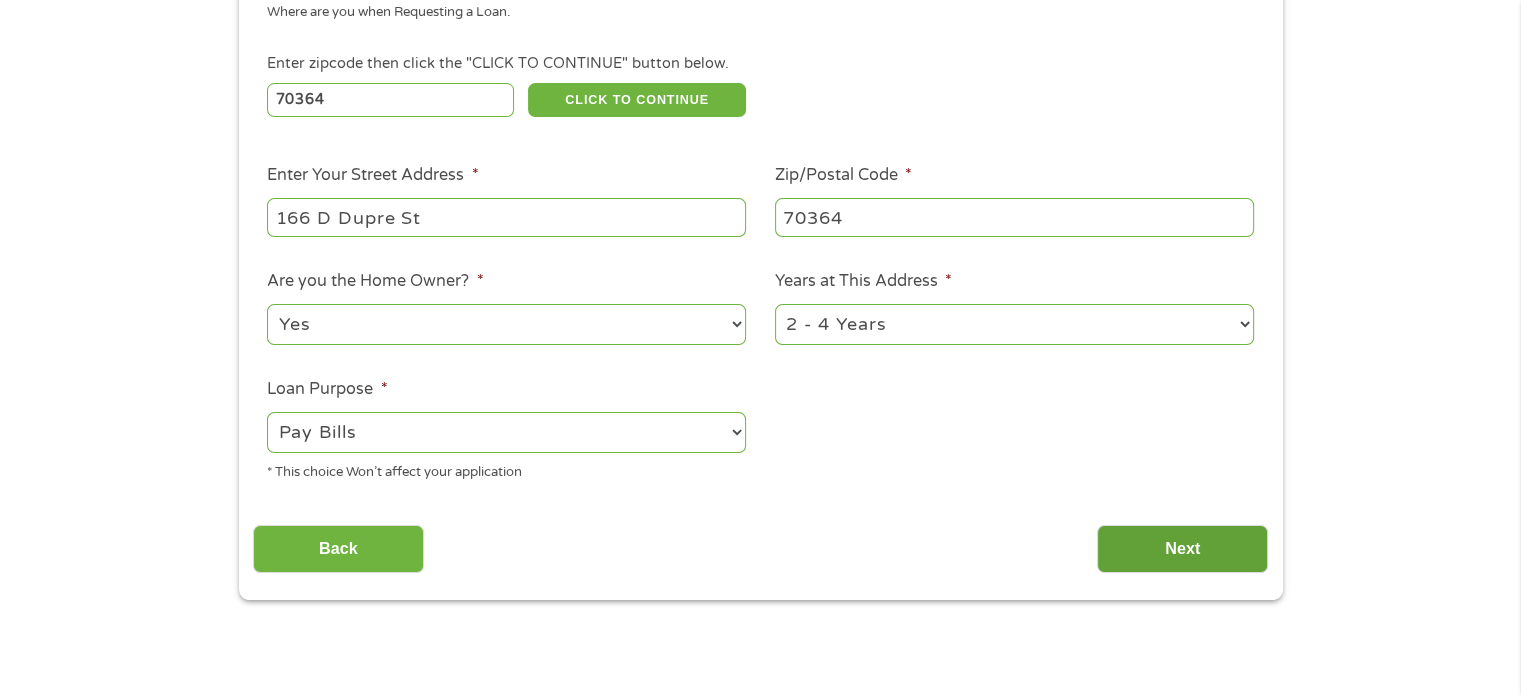 click on "Next" at bounding box center [1182, 549] 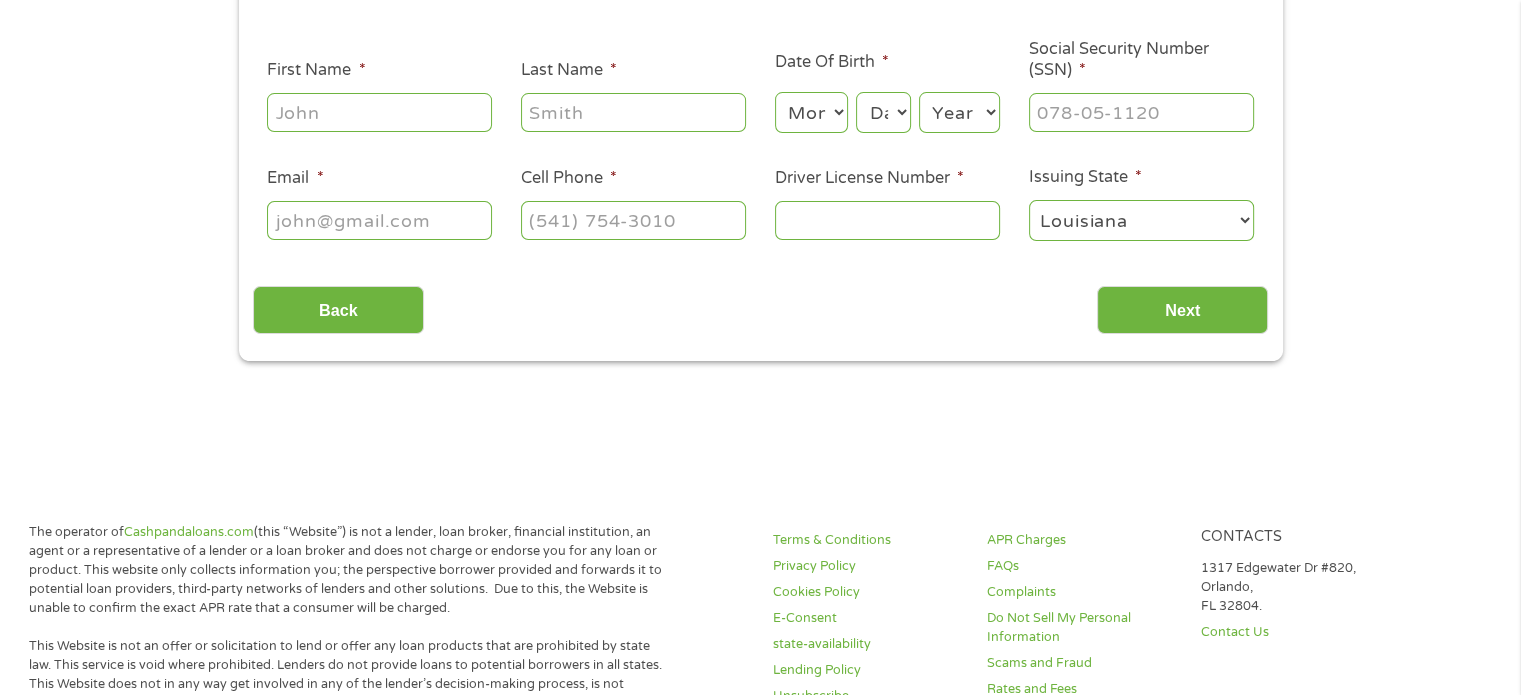 scroll, scrollTop: 8, scrollLeft: 8, axis: both 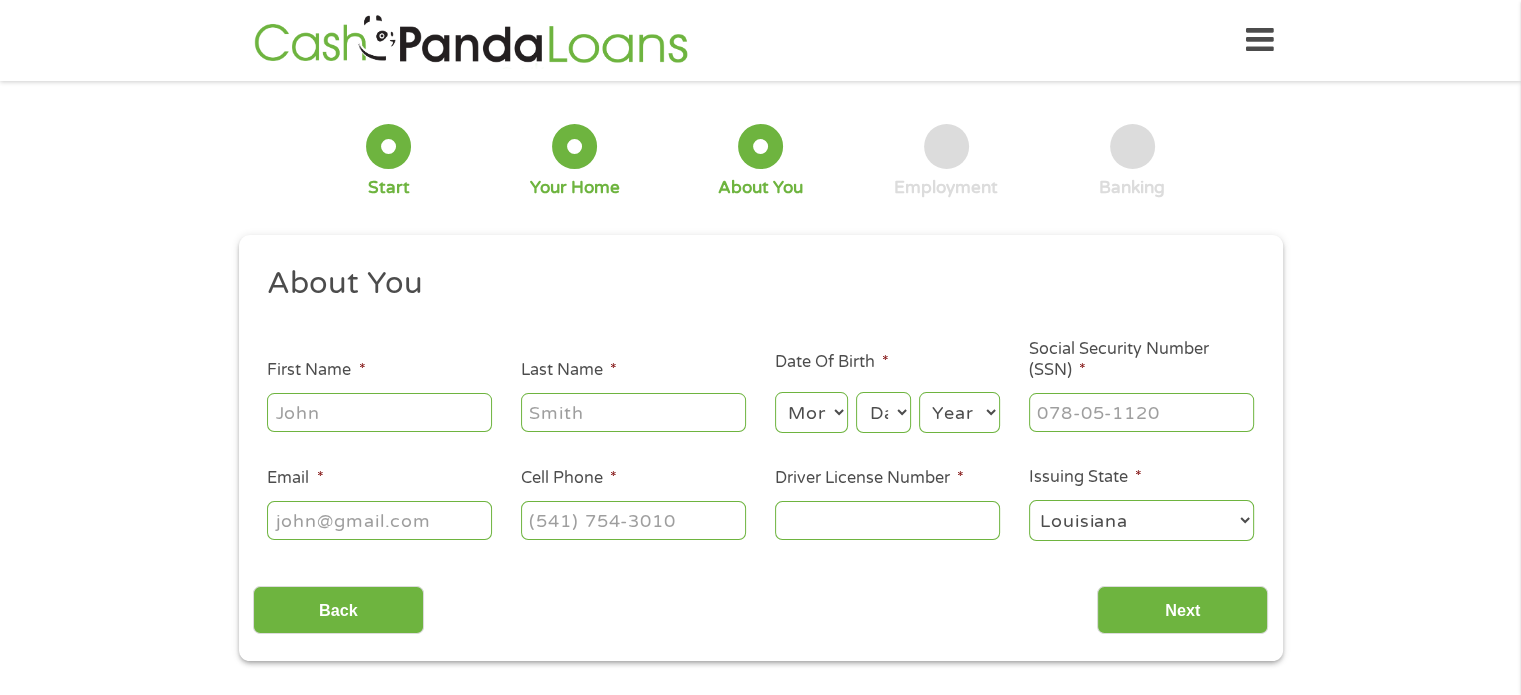 click on "First Name *" at bounding box center (379, 412) 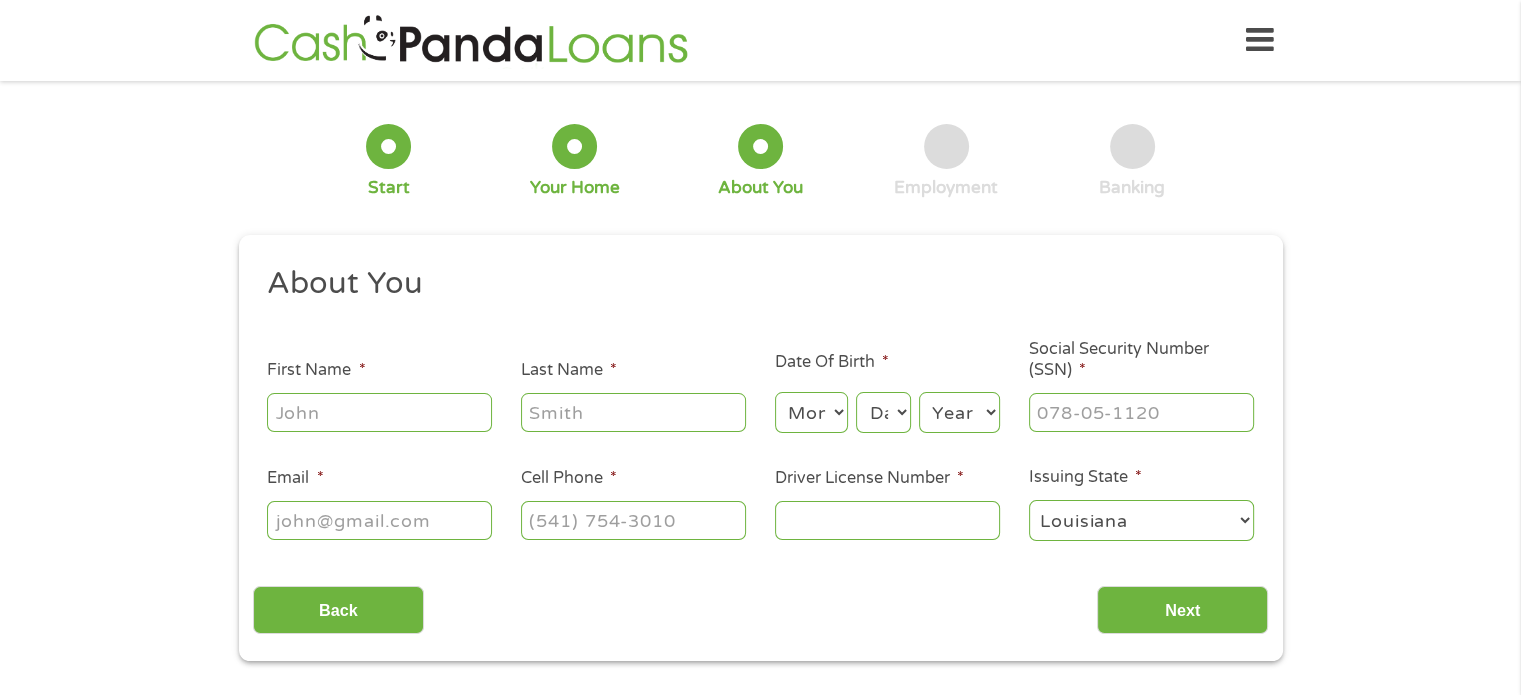 type on "[LAST]" 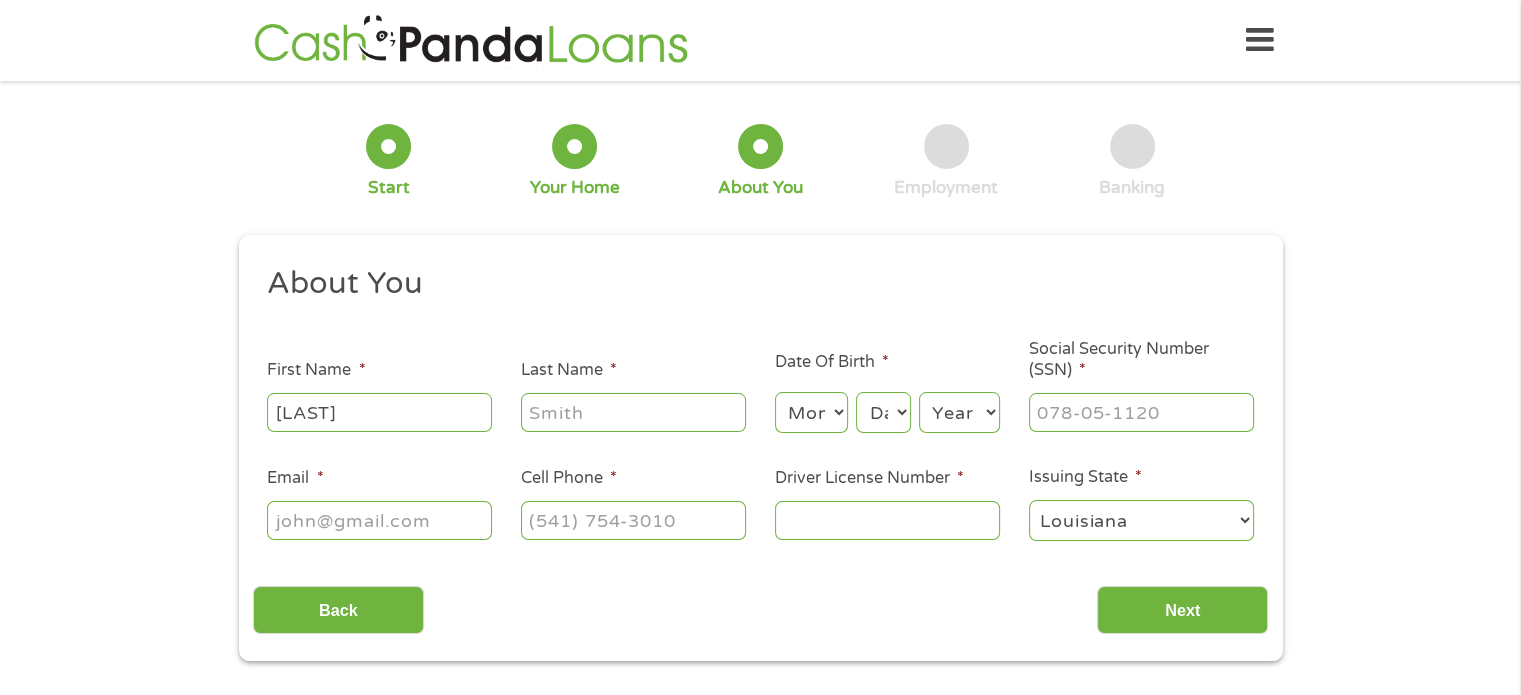type on "[LAST]" 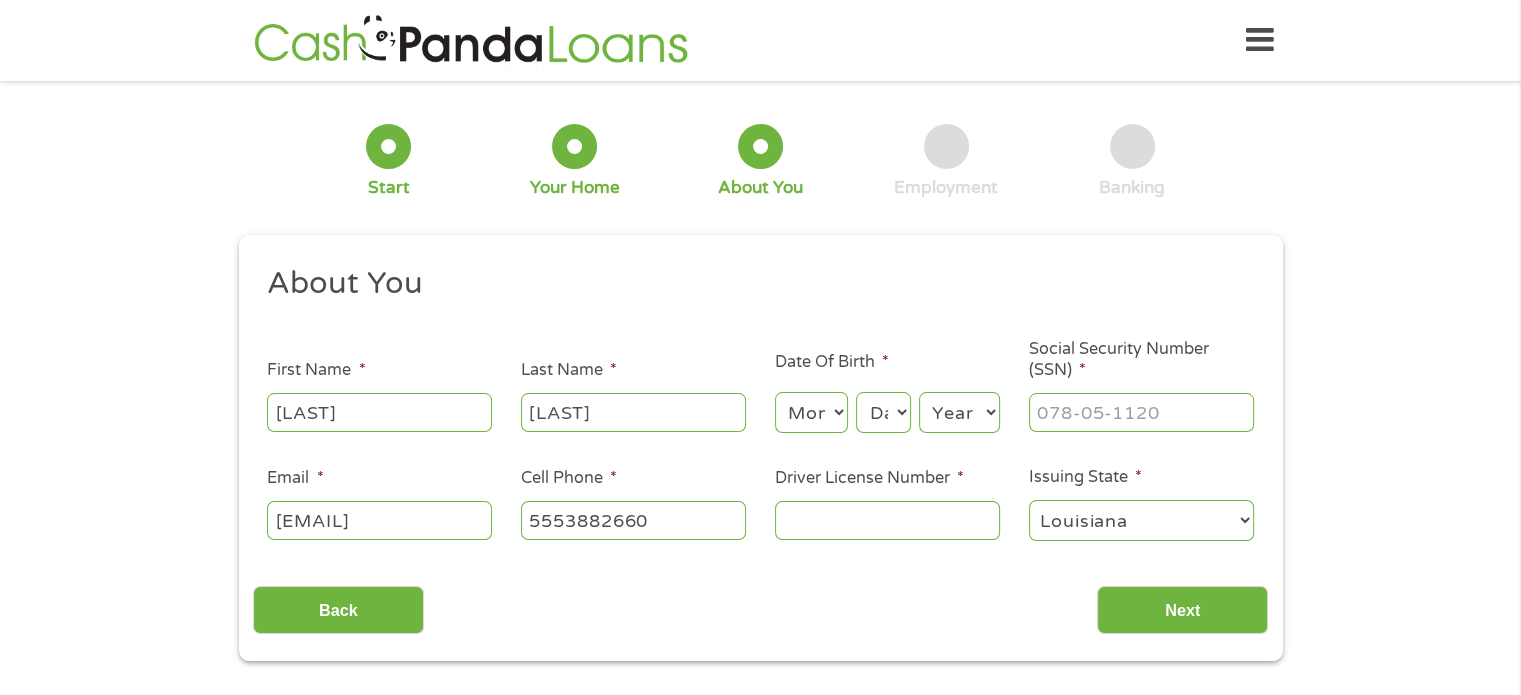 type on "(555) 388-2660" 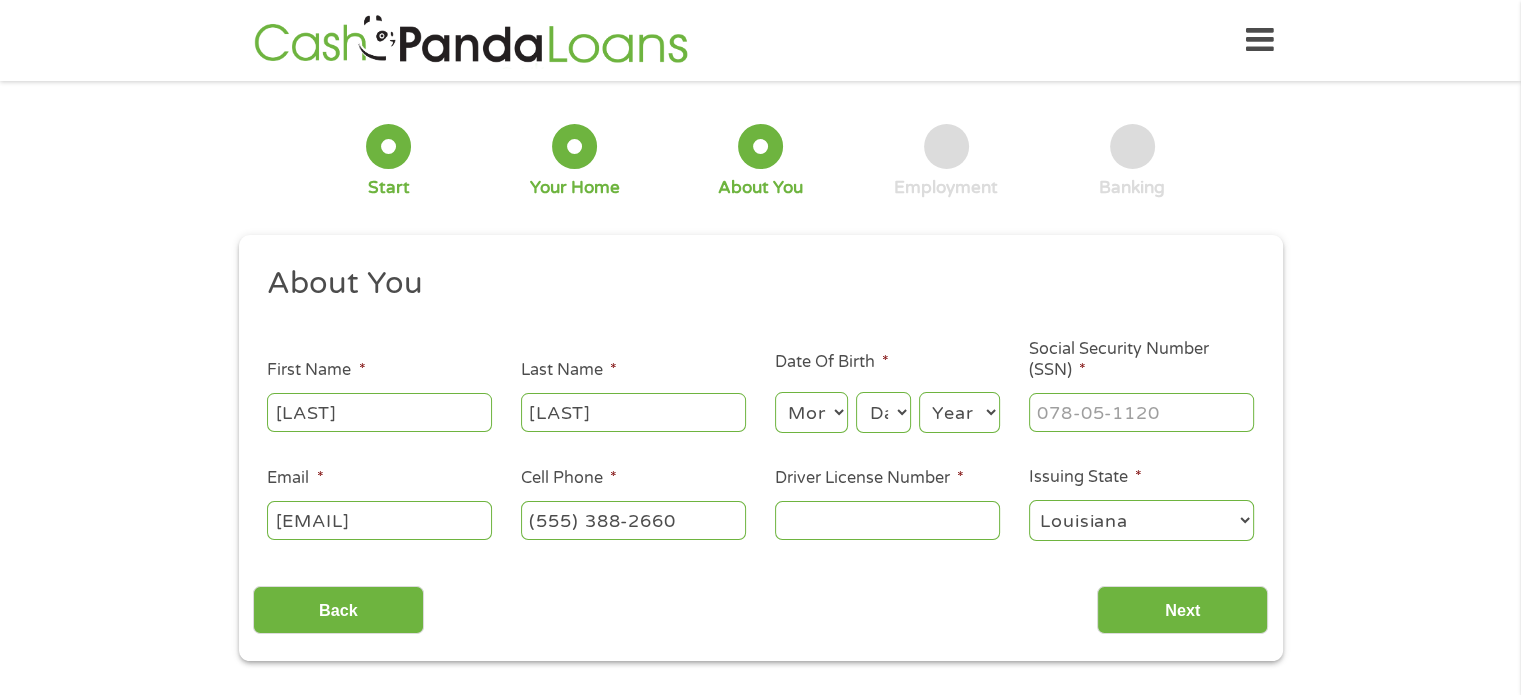 click on "Month 1 2 3 4 5 6 7 8 9 10 11 12" at bounding box center [811, 412] 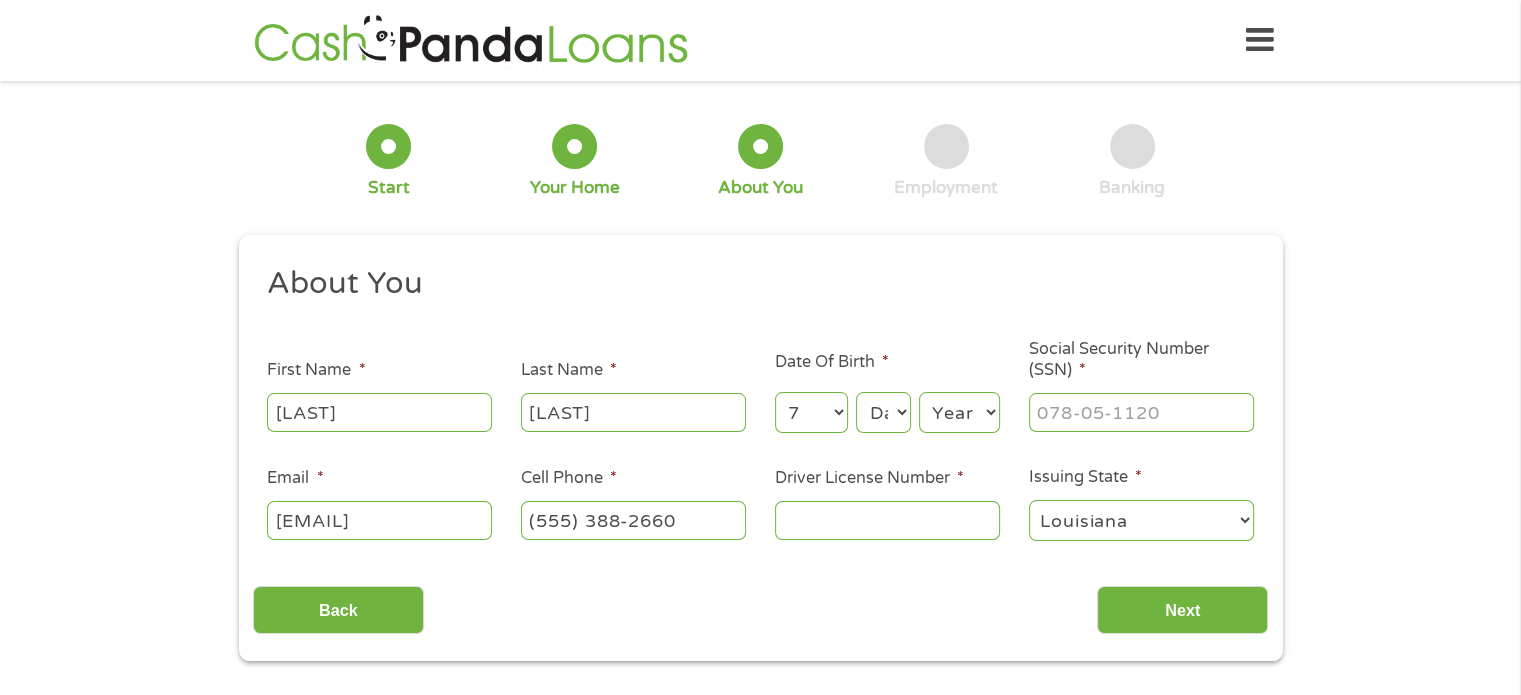 click on "Month 1 2 3 4 5 6 7 8 9 10 11 12" at bounding box center [811, 412] 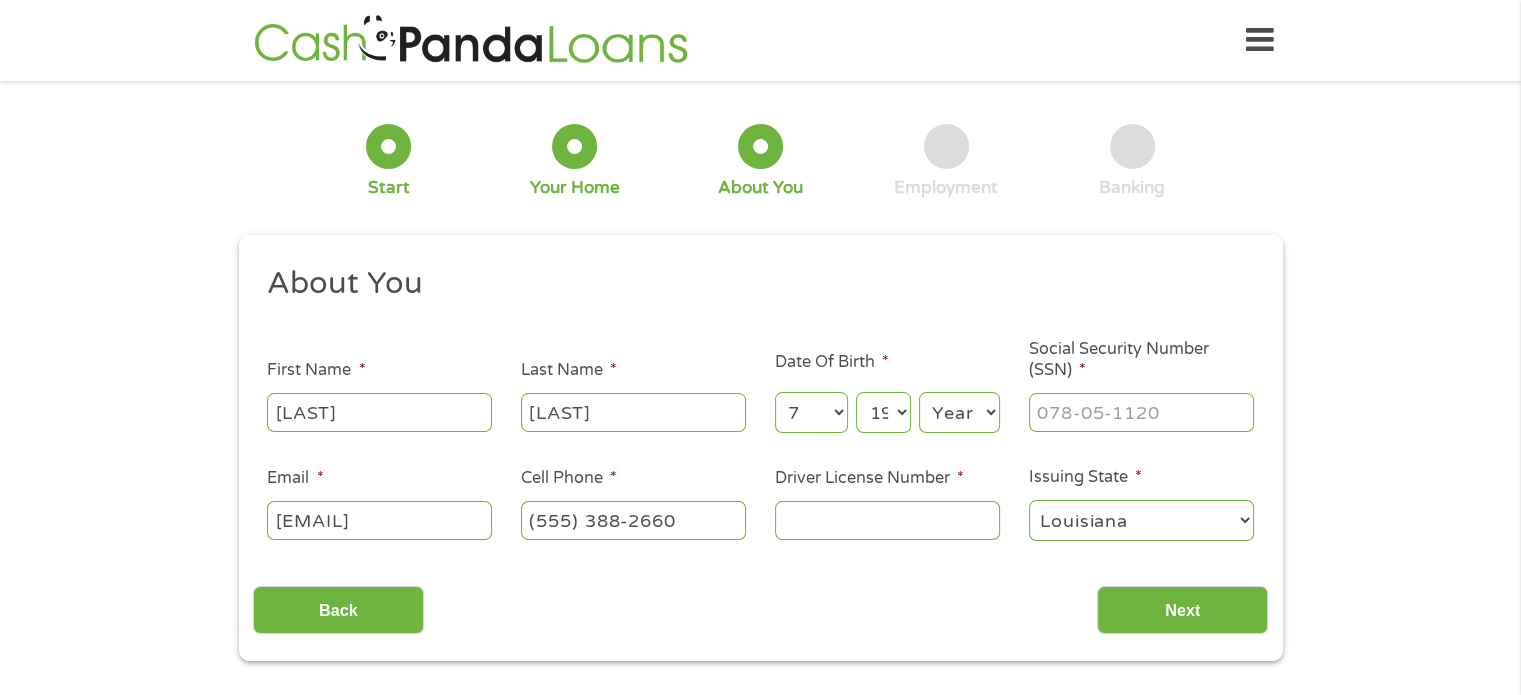 click on "Day 1 2 3 4 5 6 7 8 9 10 11 12 13 14 15 16 17 18 19 20 21 22 23 24 25 26 27 28 29 30 31" at bounding box center [883, 412] 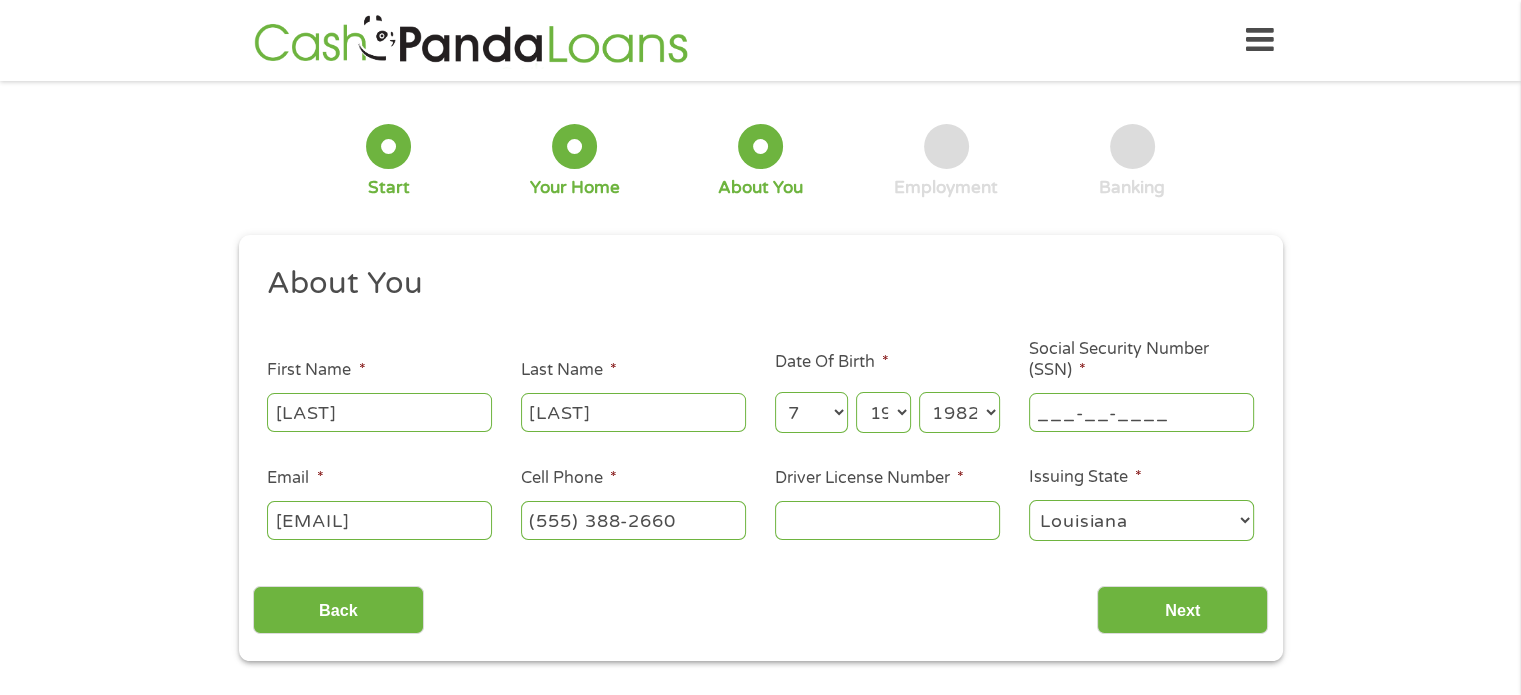click on "___-__-____" at bounding box center (1141, 412) 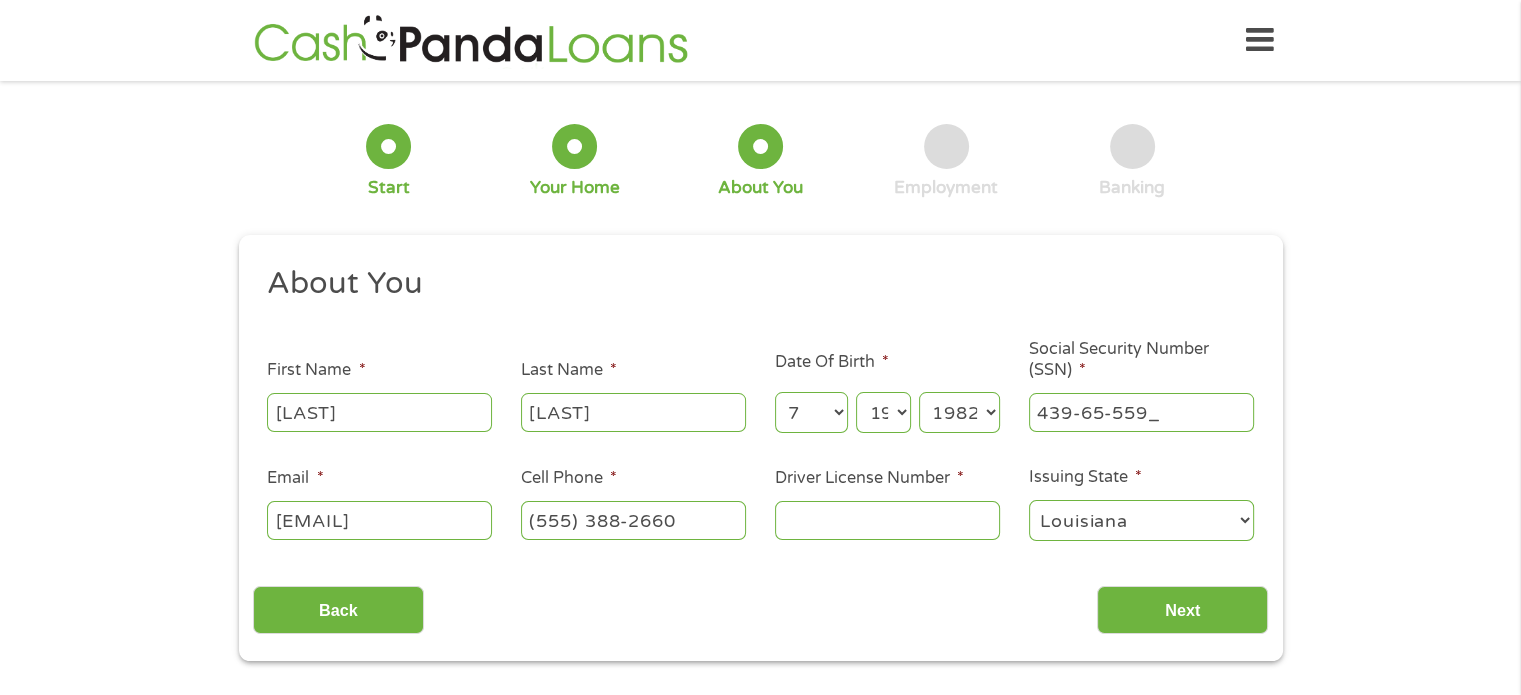 type on "439-65-5592" 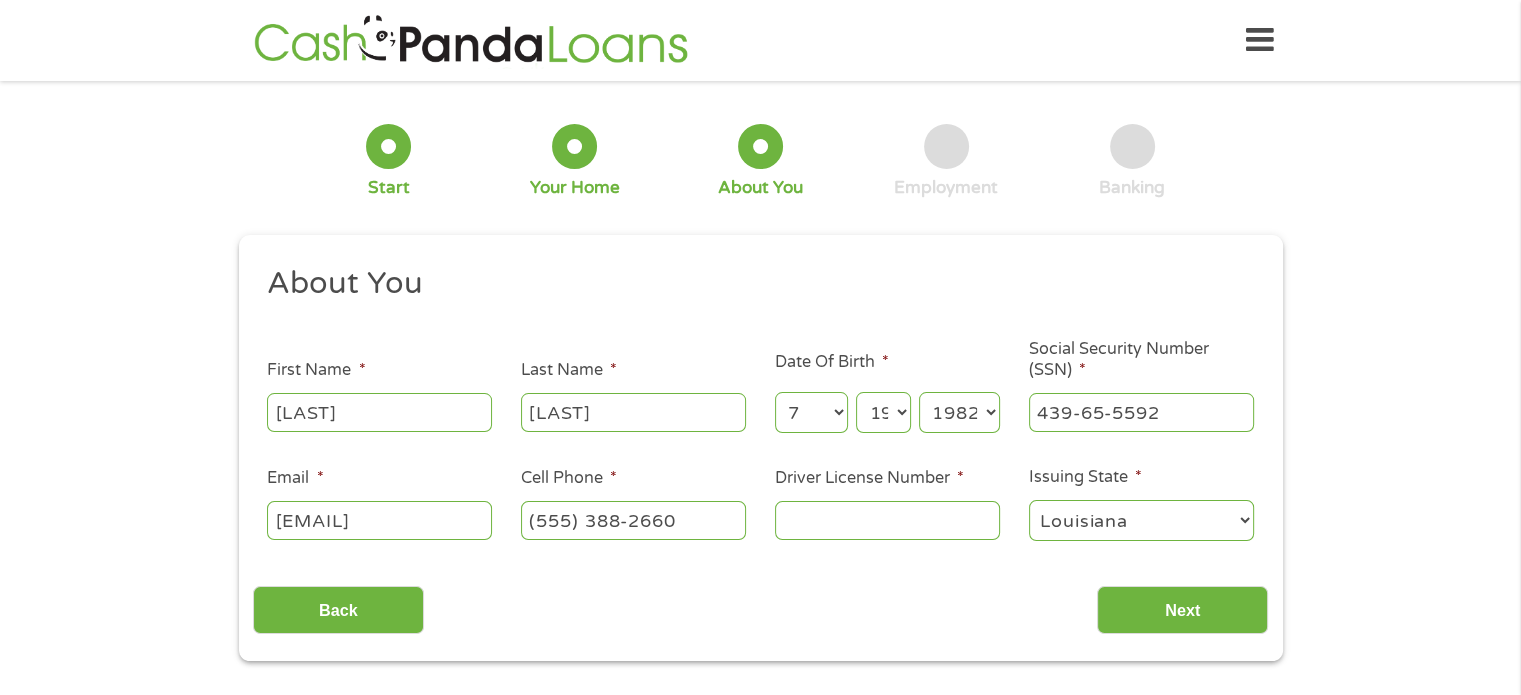 click at bounding box center [887, 521] 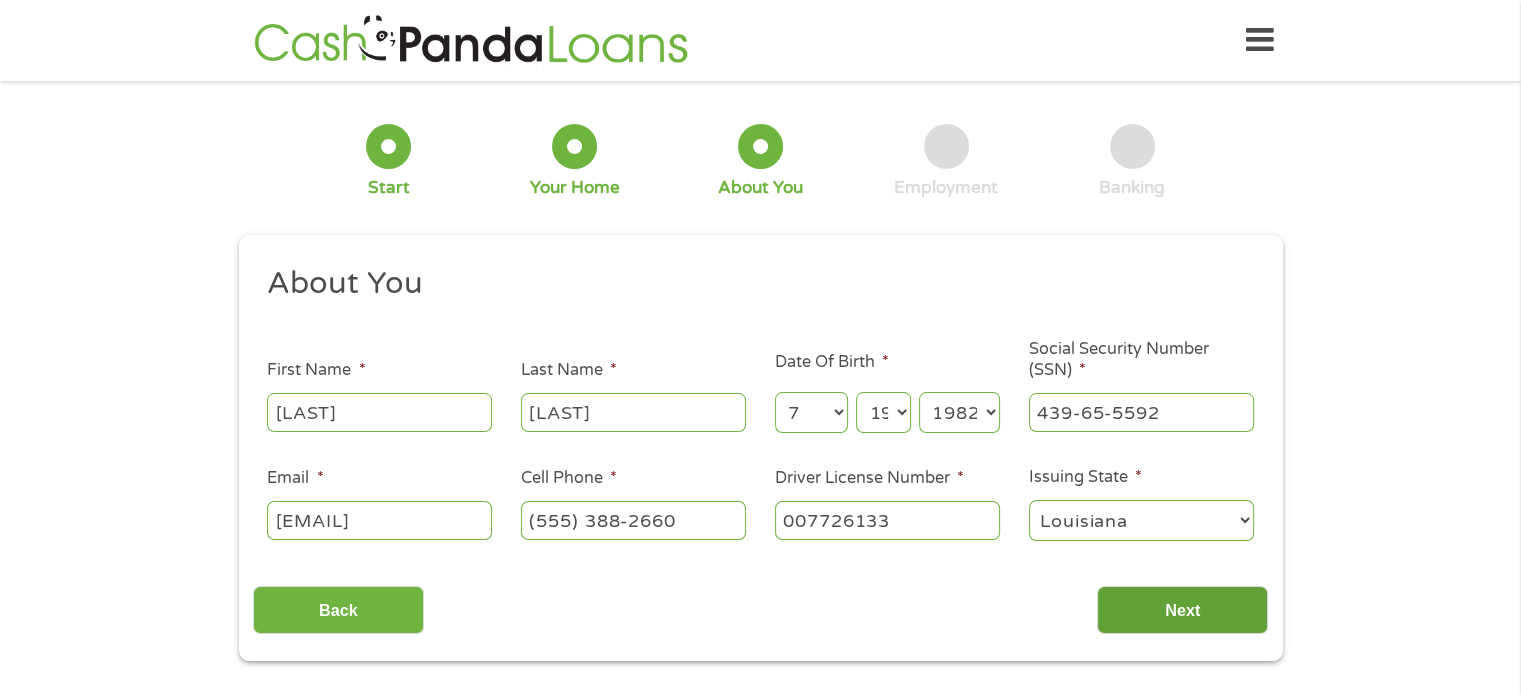 type on "007726133" 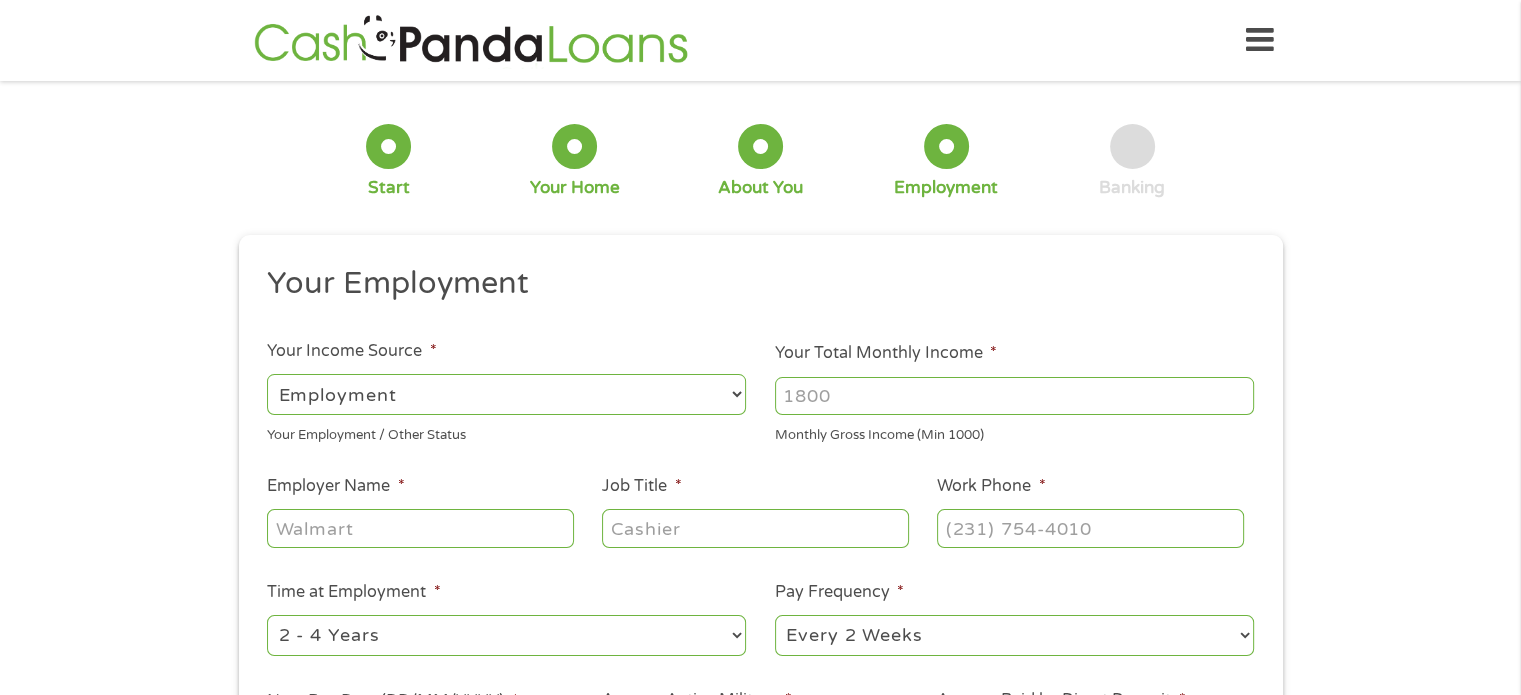 scroll, scrollTop: 8, scrollLeft: 8, axis: both 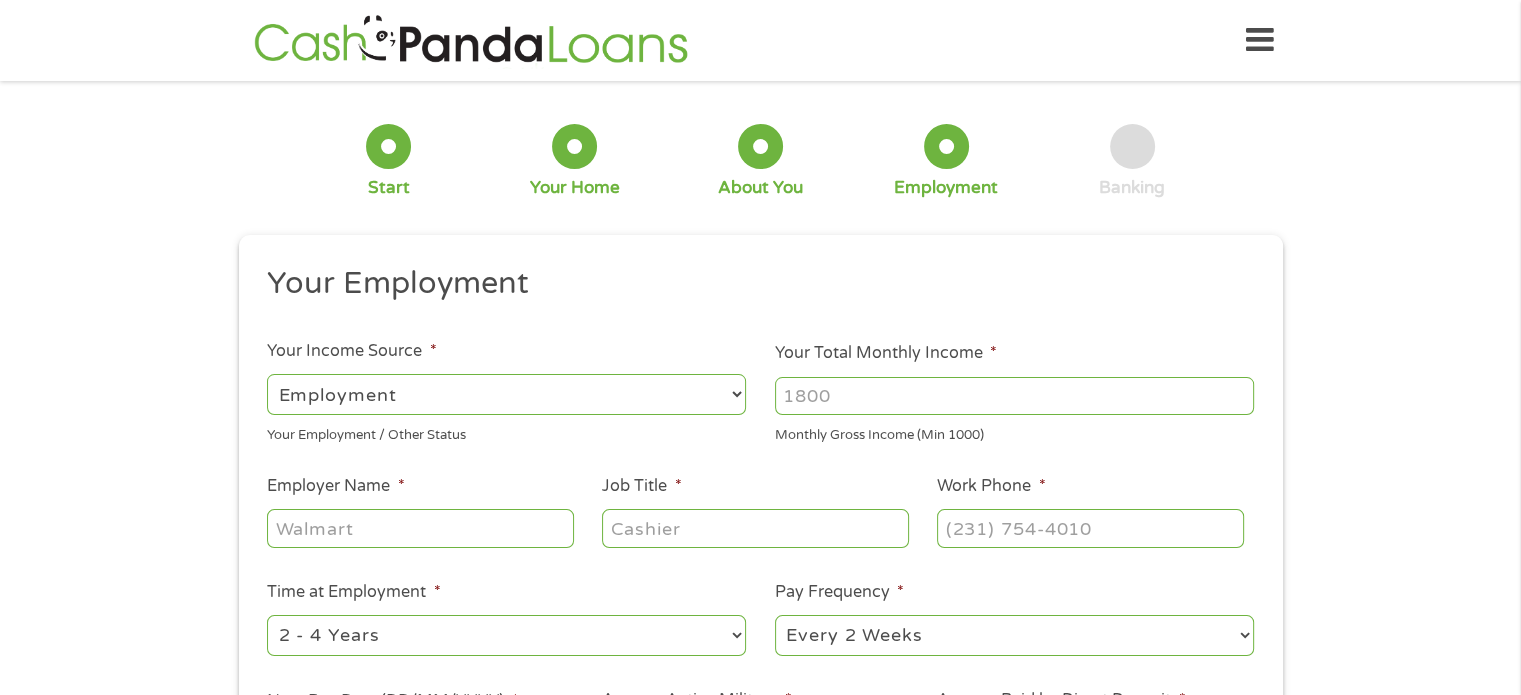 click on "Your Total Monthly Income *" at bounding box center [1014, 396] 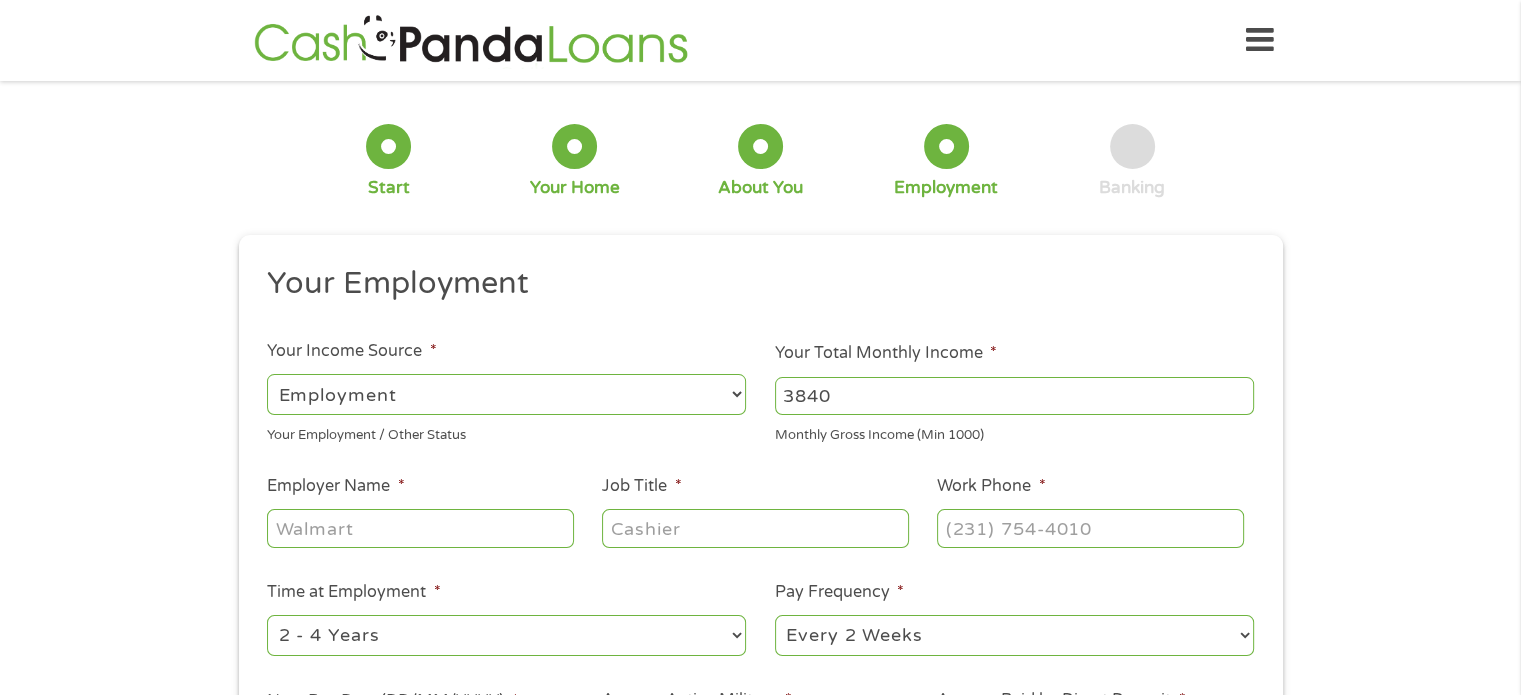 type on "3840" 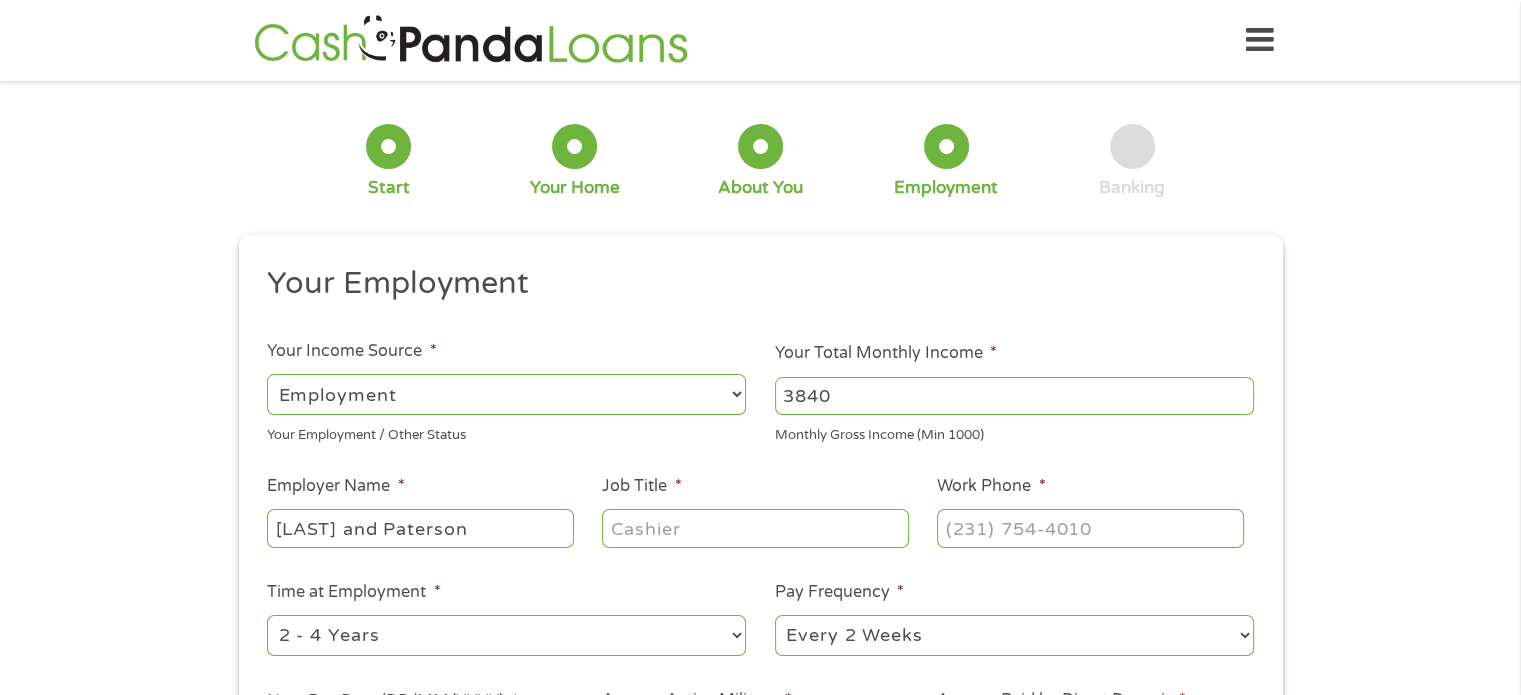 type on "[LAST] and Paterson" 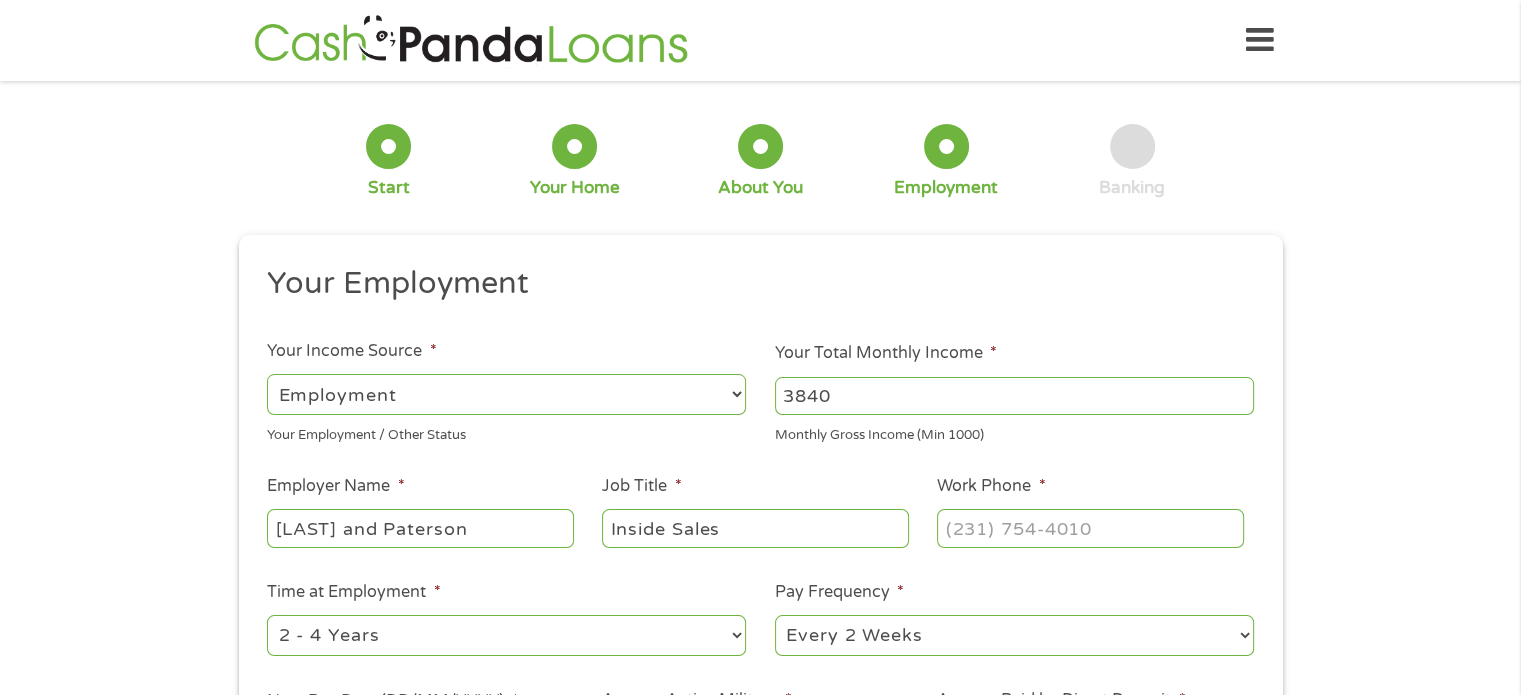 type on "Inside Sales" 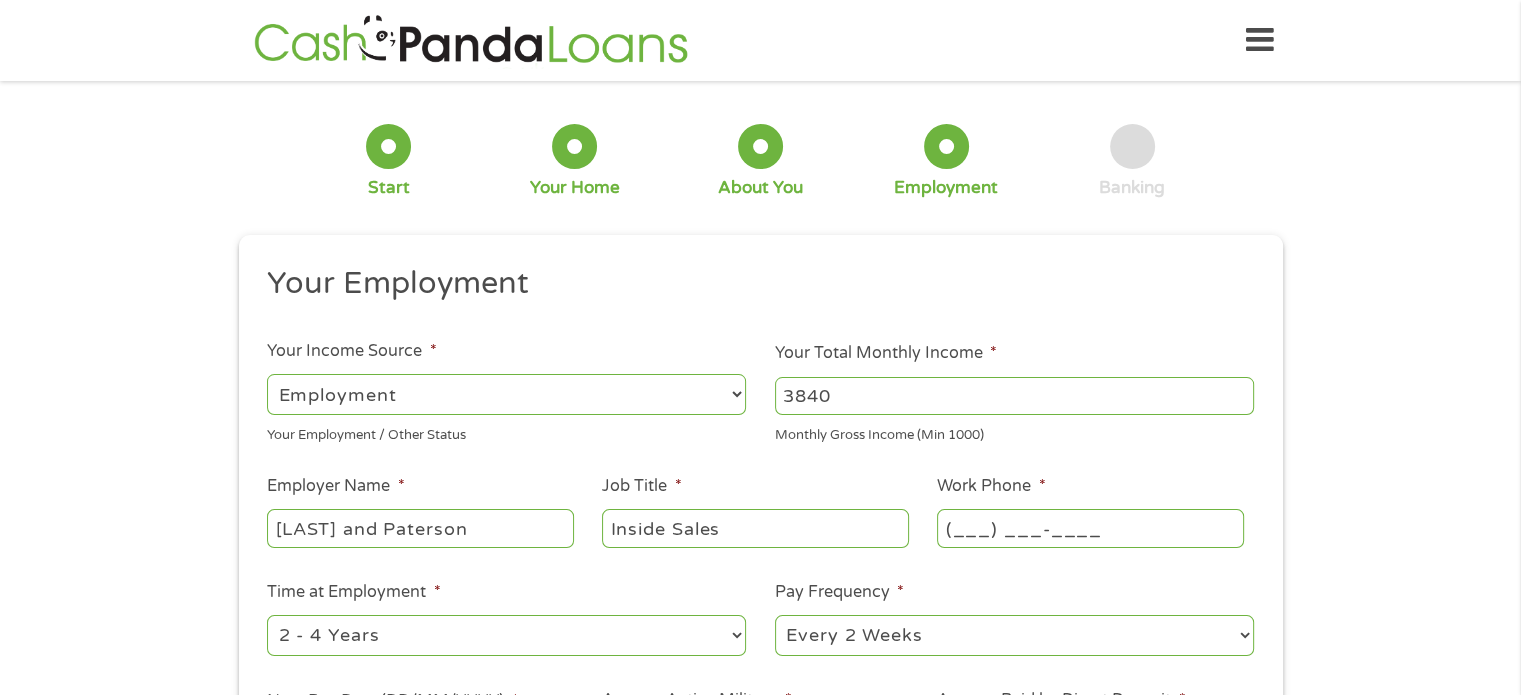 click on "(___) ___-____" at bounding box center [1090, 528] 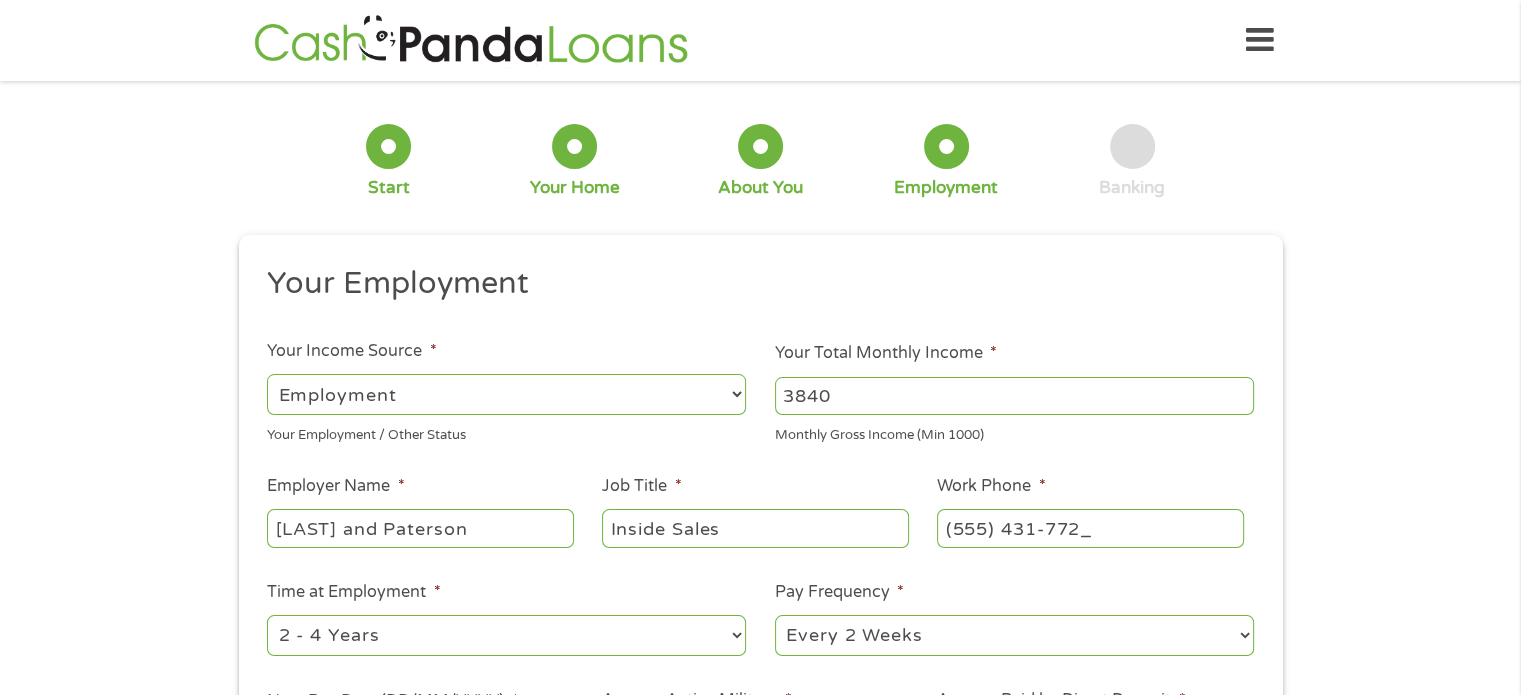 type on "(555) 431-7722" 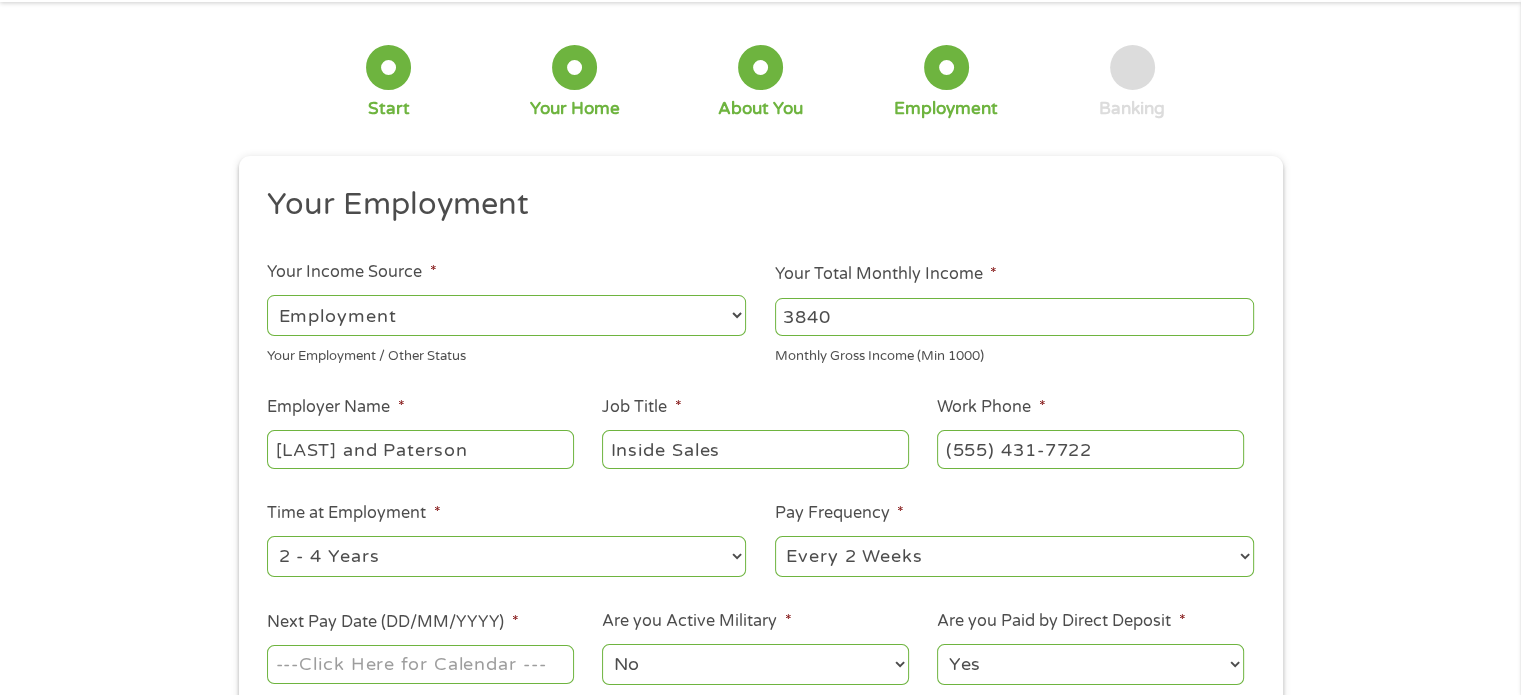 scroll, scrollTop: 200, scrollLeft: 0, axis: vertical 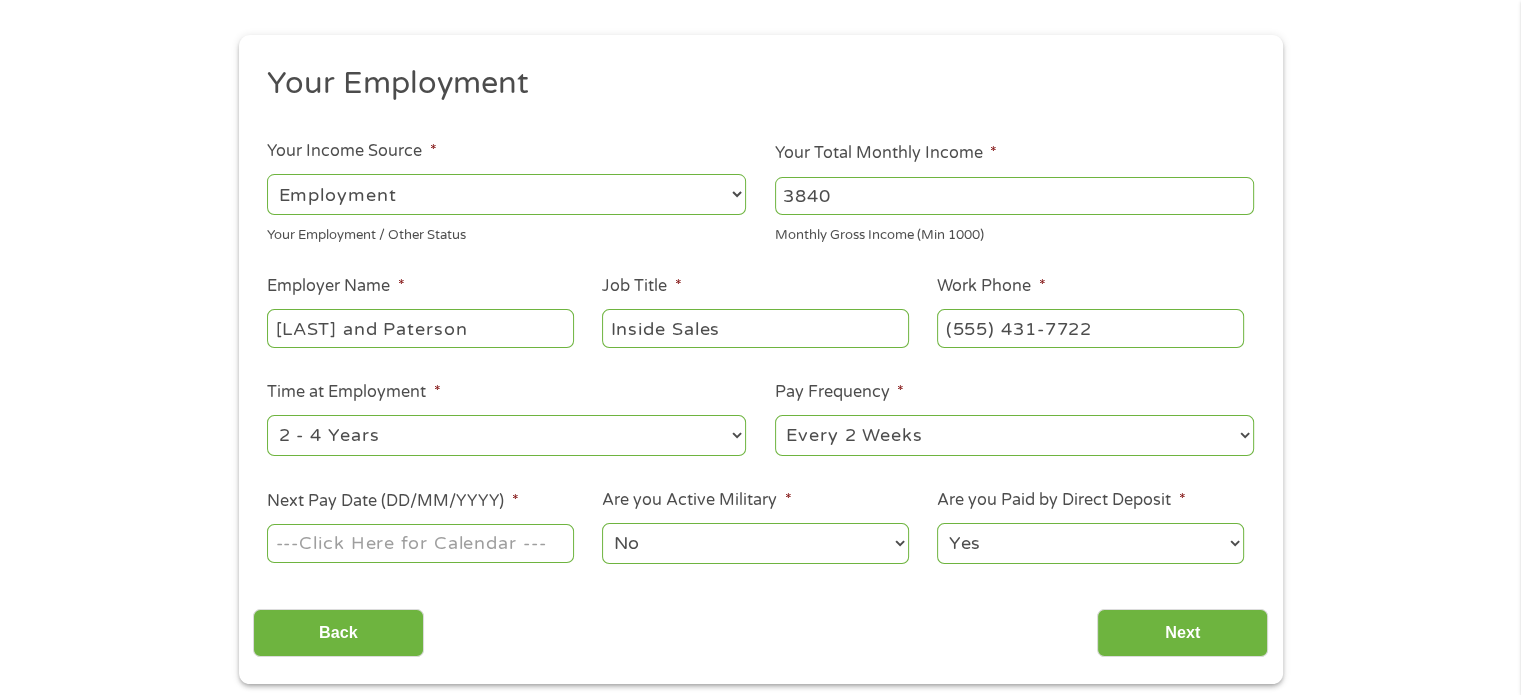 click on "--- Choose one --- Every 2 Weeks Every Week Monthly Semi-Monthly" at bounding box center [1014, 435] 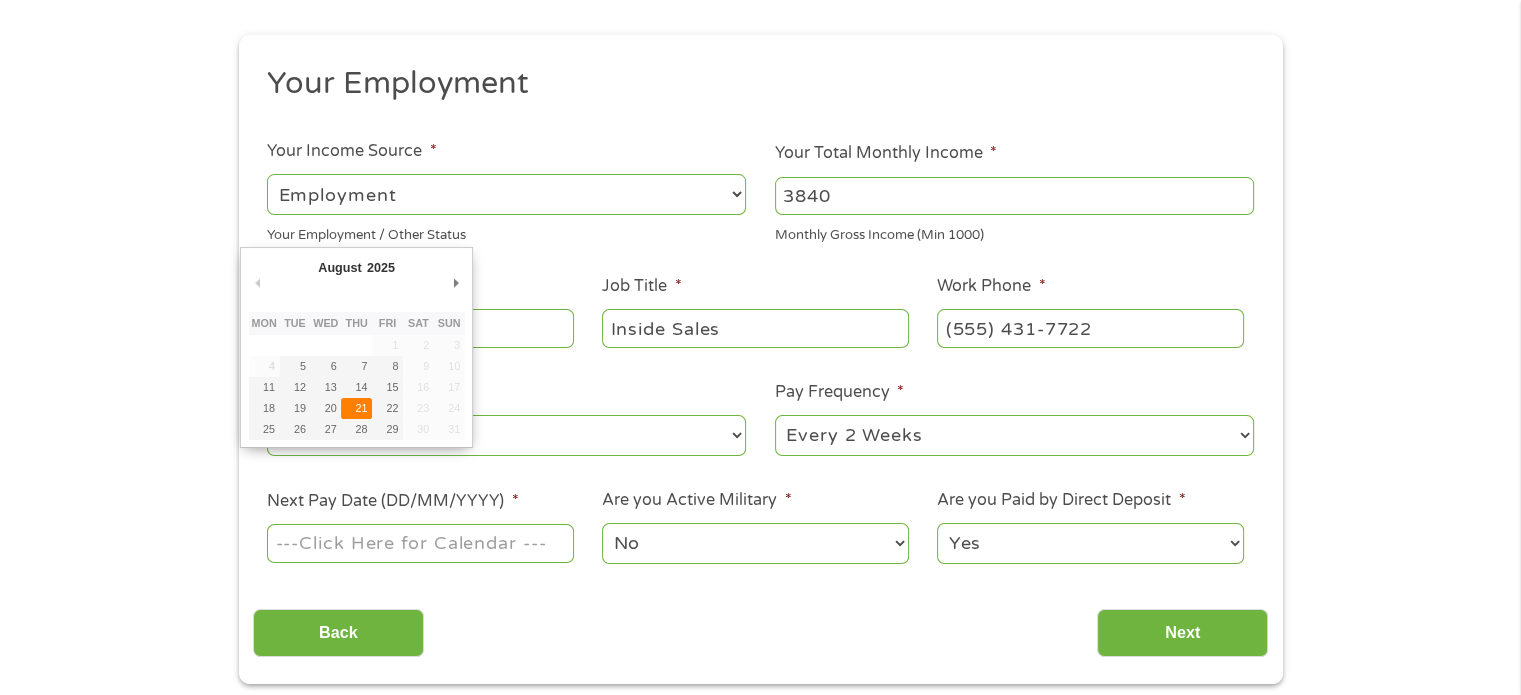 type on "21/08/2025" 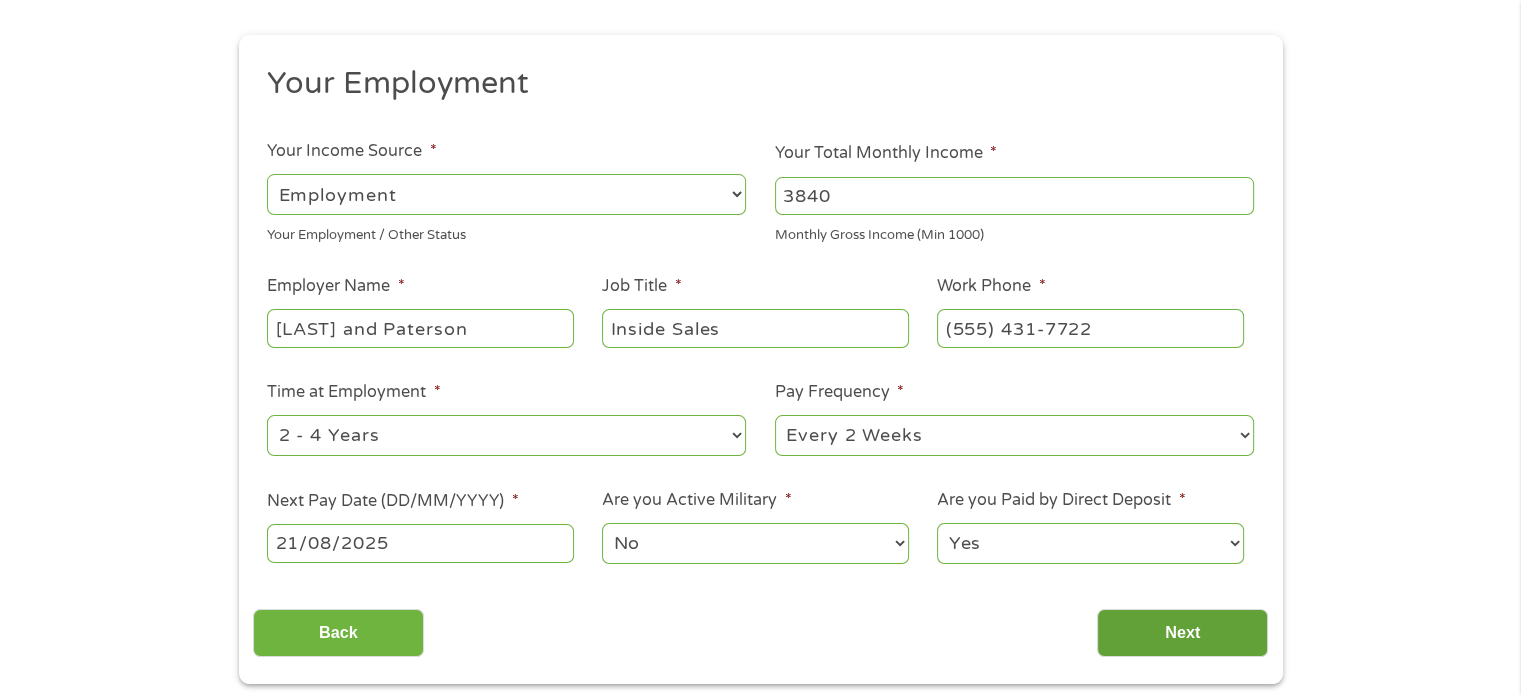 click on "Next" at bounding box center [1182, 633] 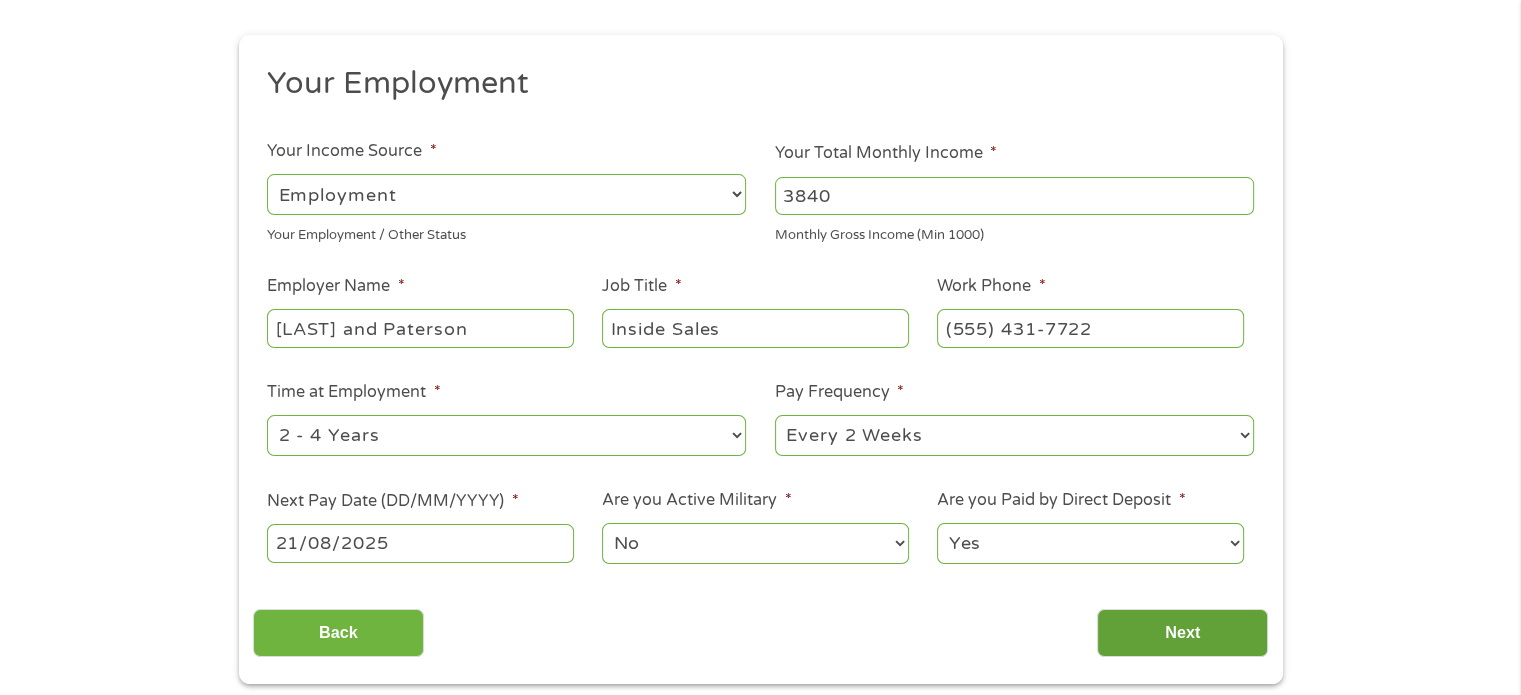 scroll, scrollTop: 8, scrollLeft: 8, axis: both 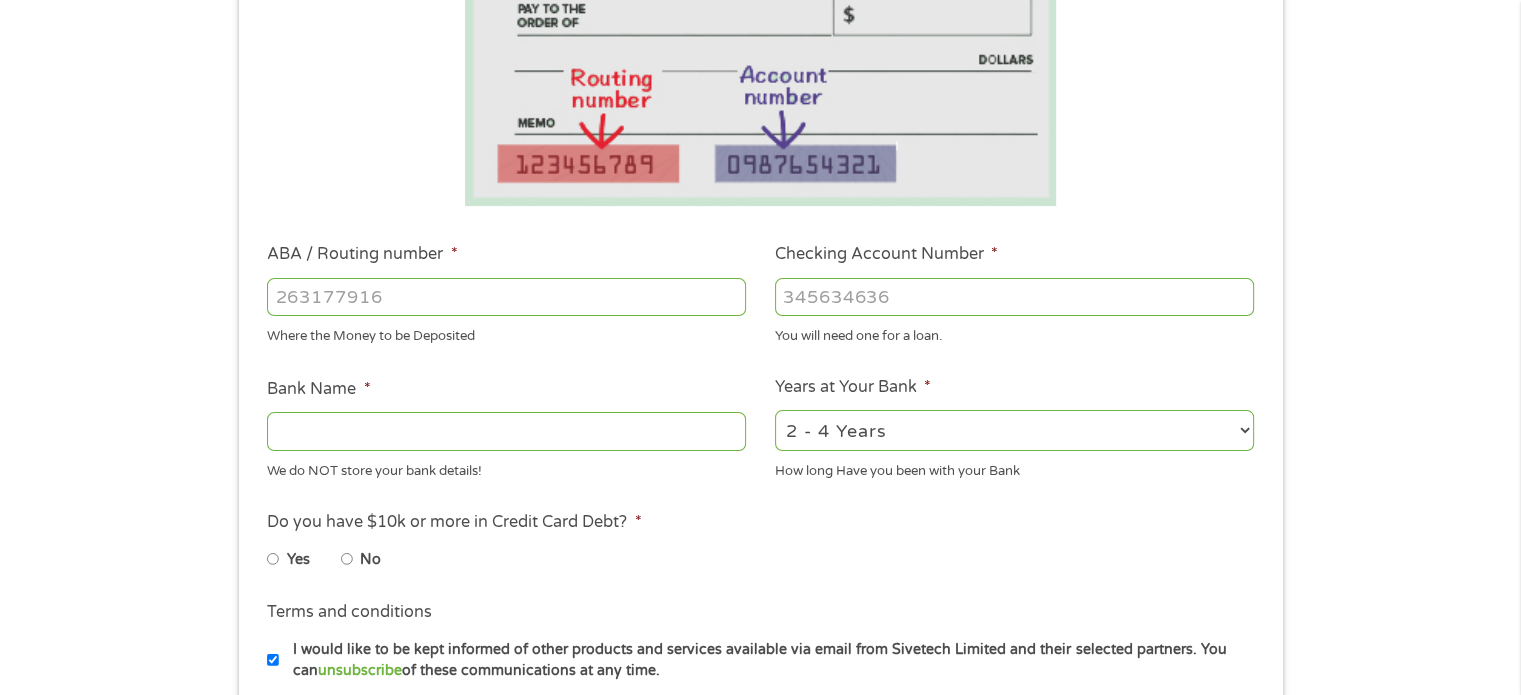 click on "ABA / Routing number *" at bounding box center (506, 297) 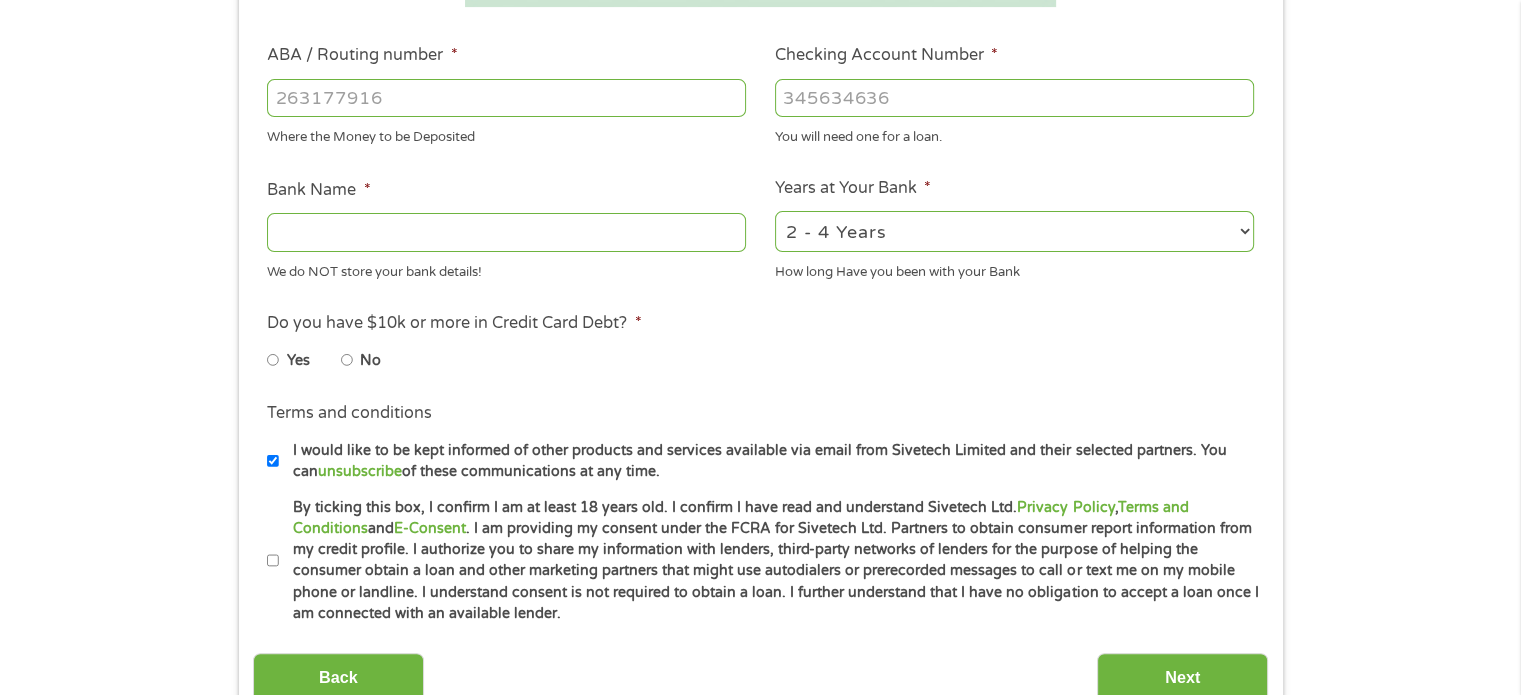 scroll, scrollTop: 600, scrollLeft: 0, axis: vertical 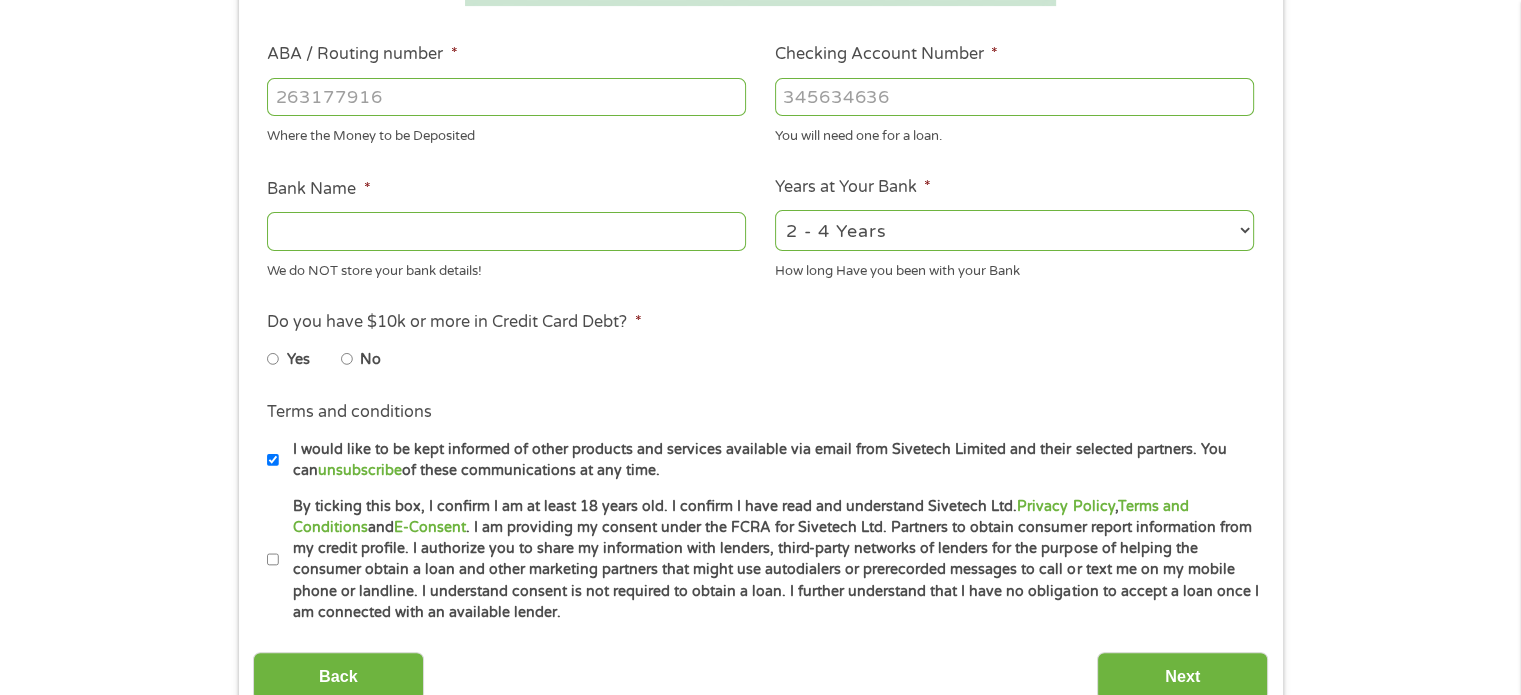 click on "No" at bounding box center [370, 360] 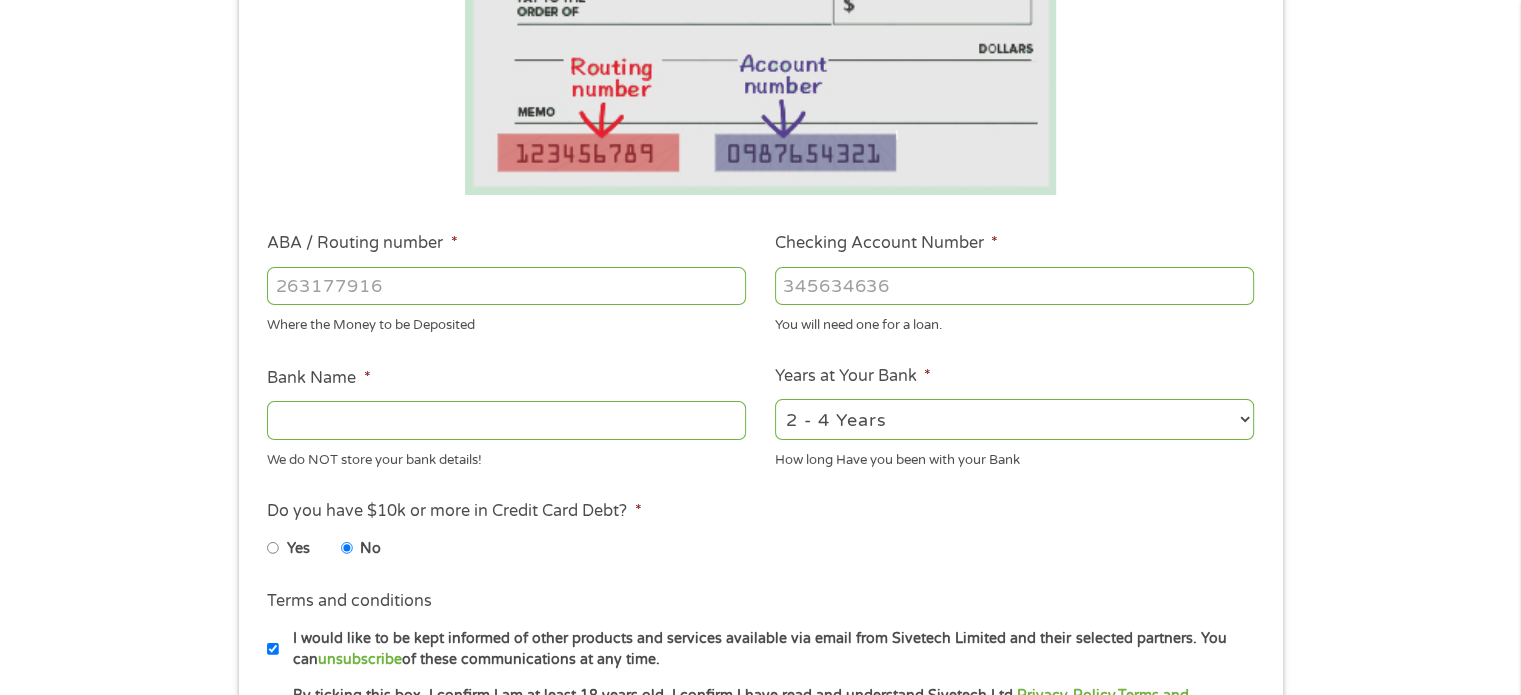 scroll, scrollTop: 400, scrollLeft: 0, axis: vertical 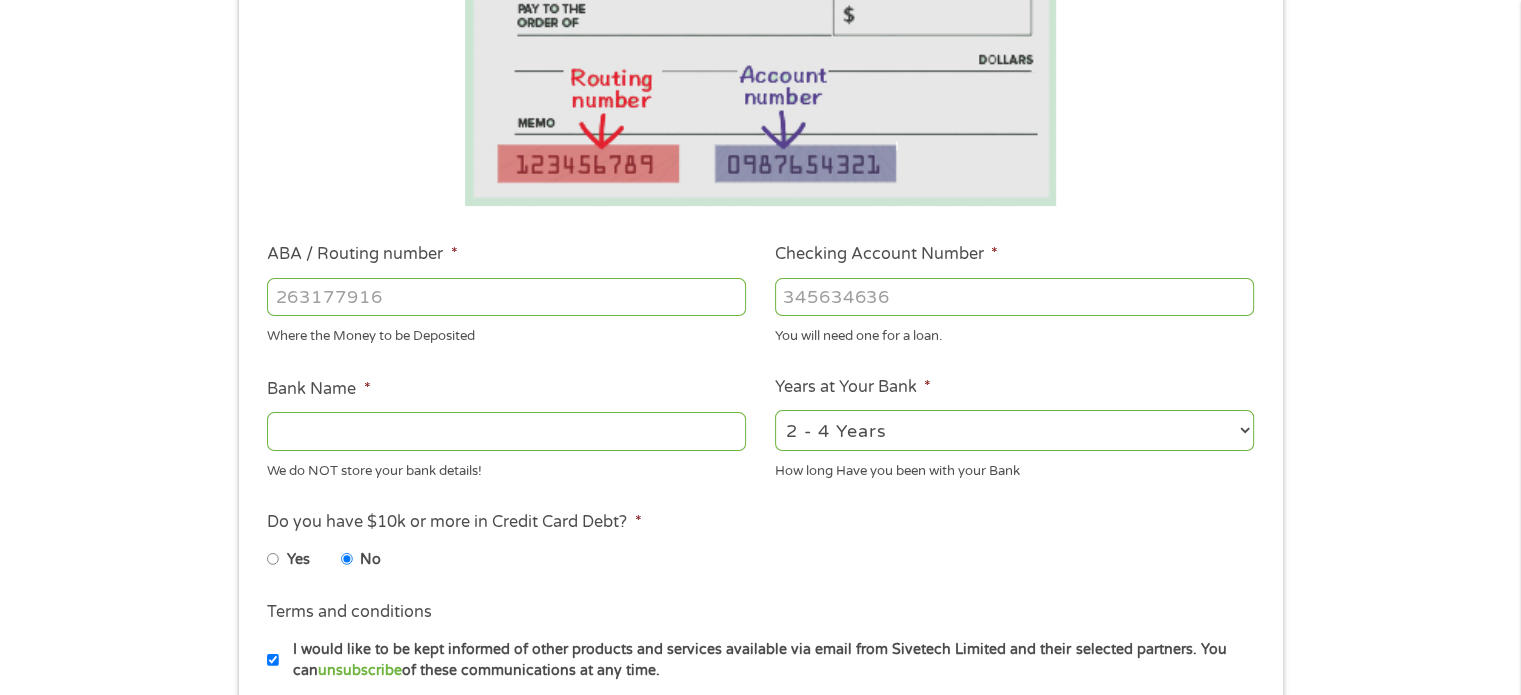 click on "Bank Name *" at bounding box center (506, 431) 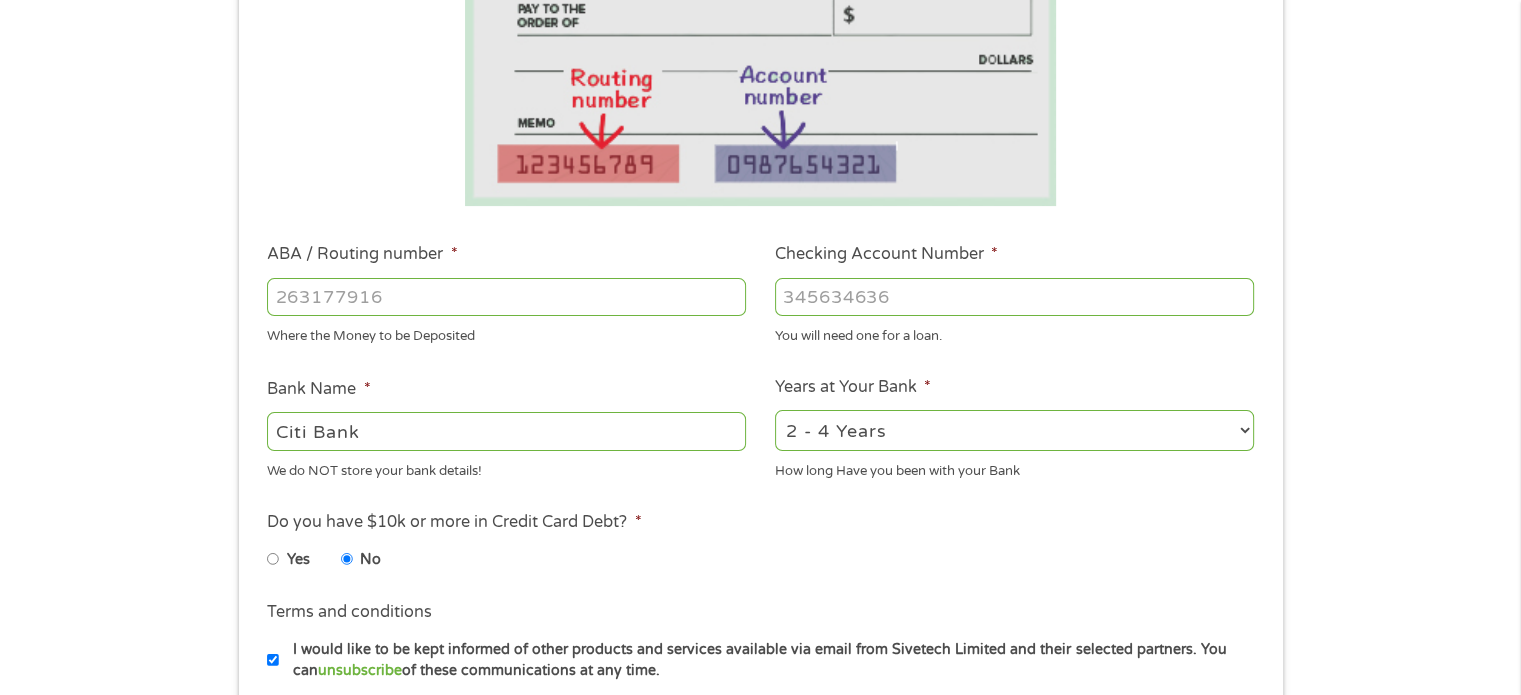 type on "Citi Bank" 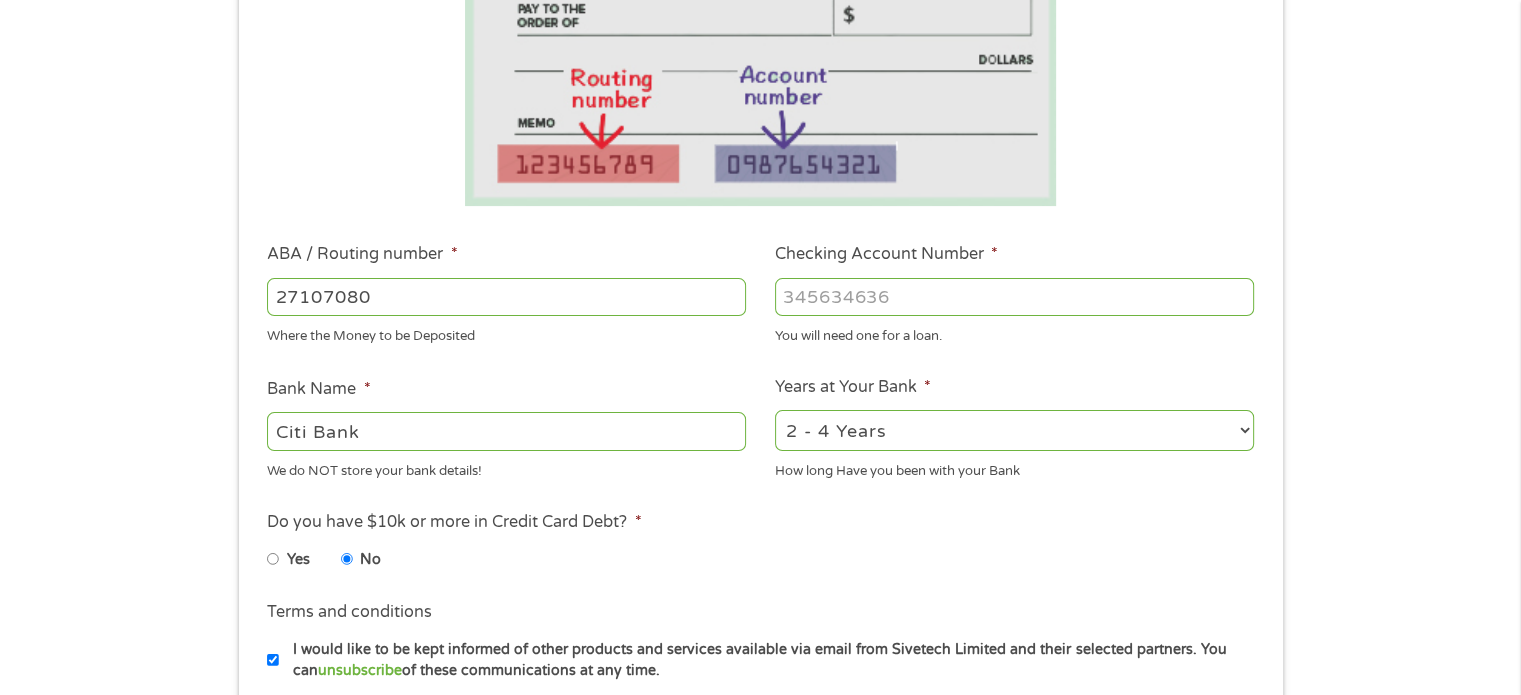 type on "271070801" 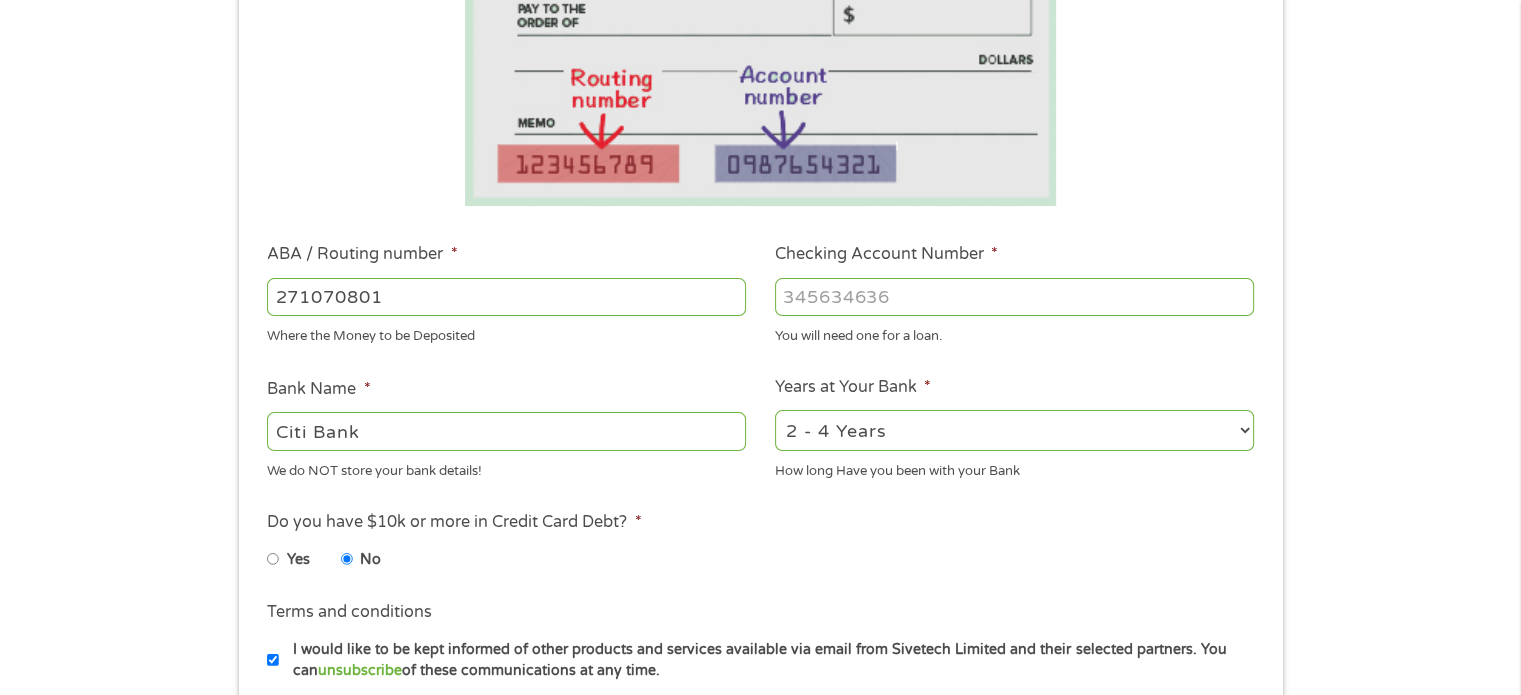 type on "CITIBANK FEDERAL SAVINGS BANK" 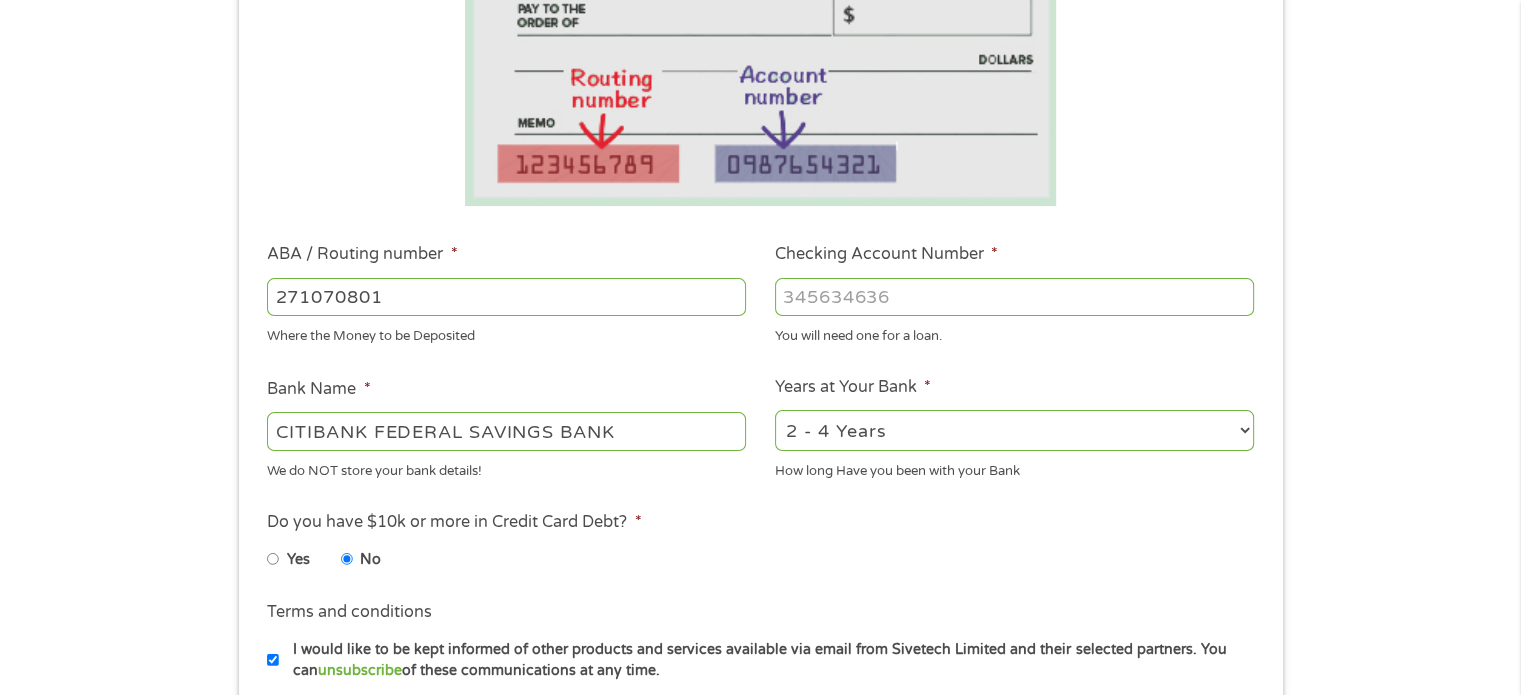 type on "271070801" 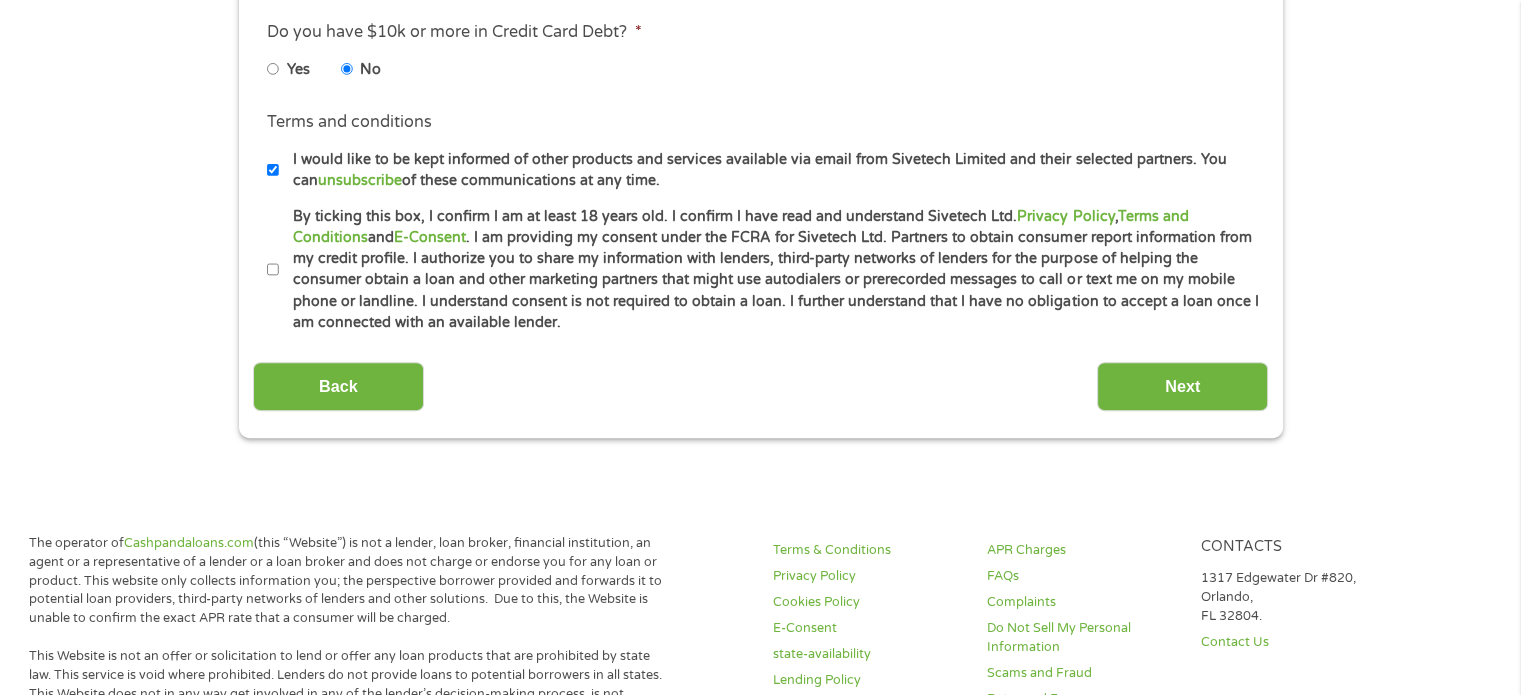 scroll, scrollTop: 900, scrollLeft: 0, axis: vertical 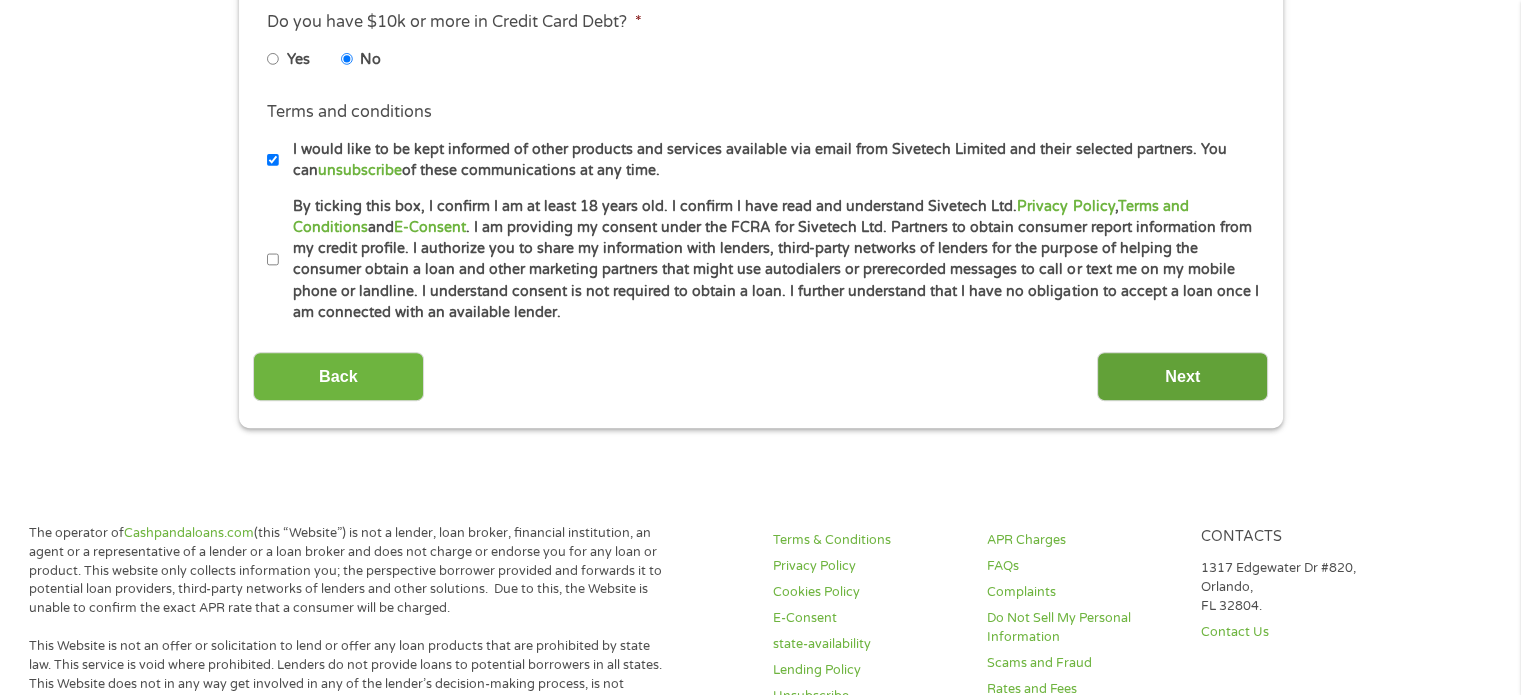 type on "11637537595" 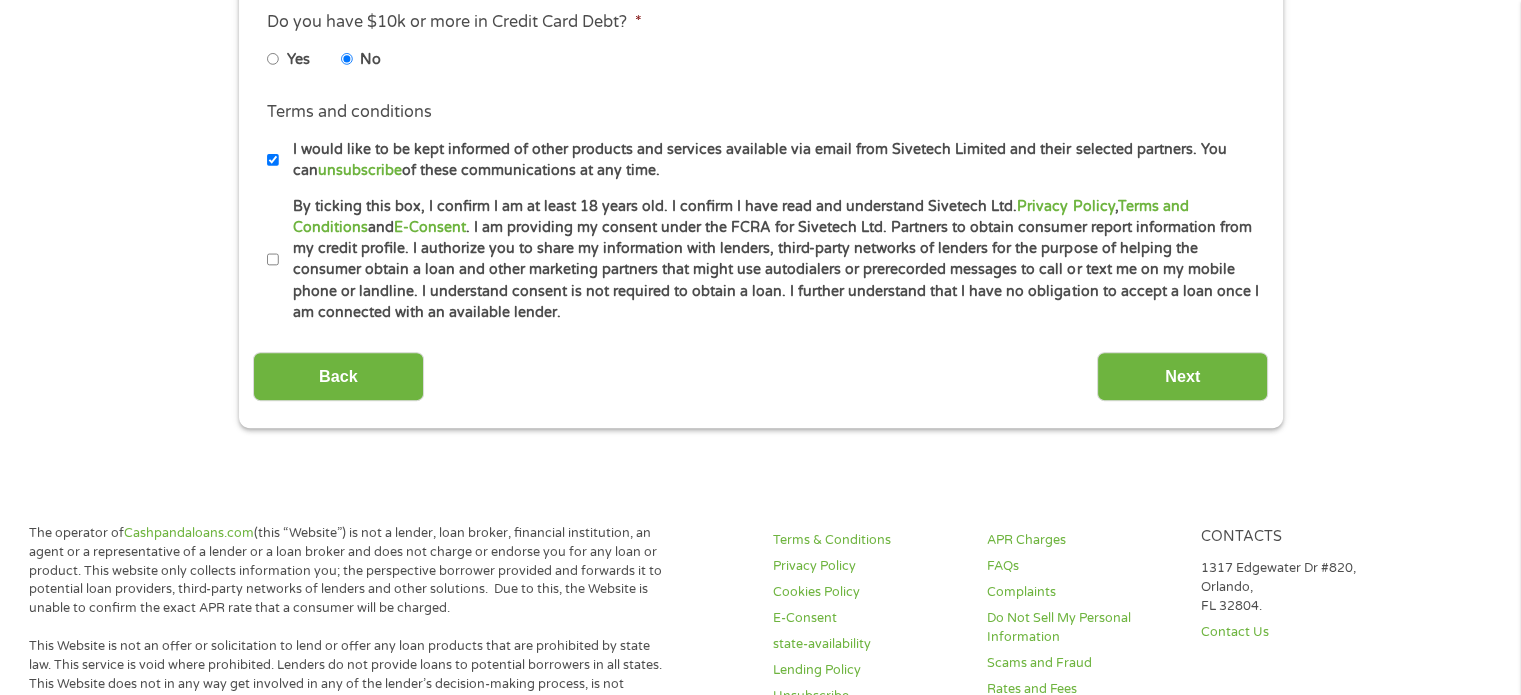scroll, scrollTop: 8, scrollLeft: 8, axis: both 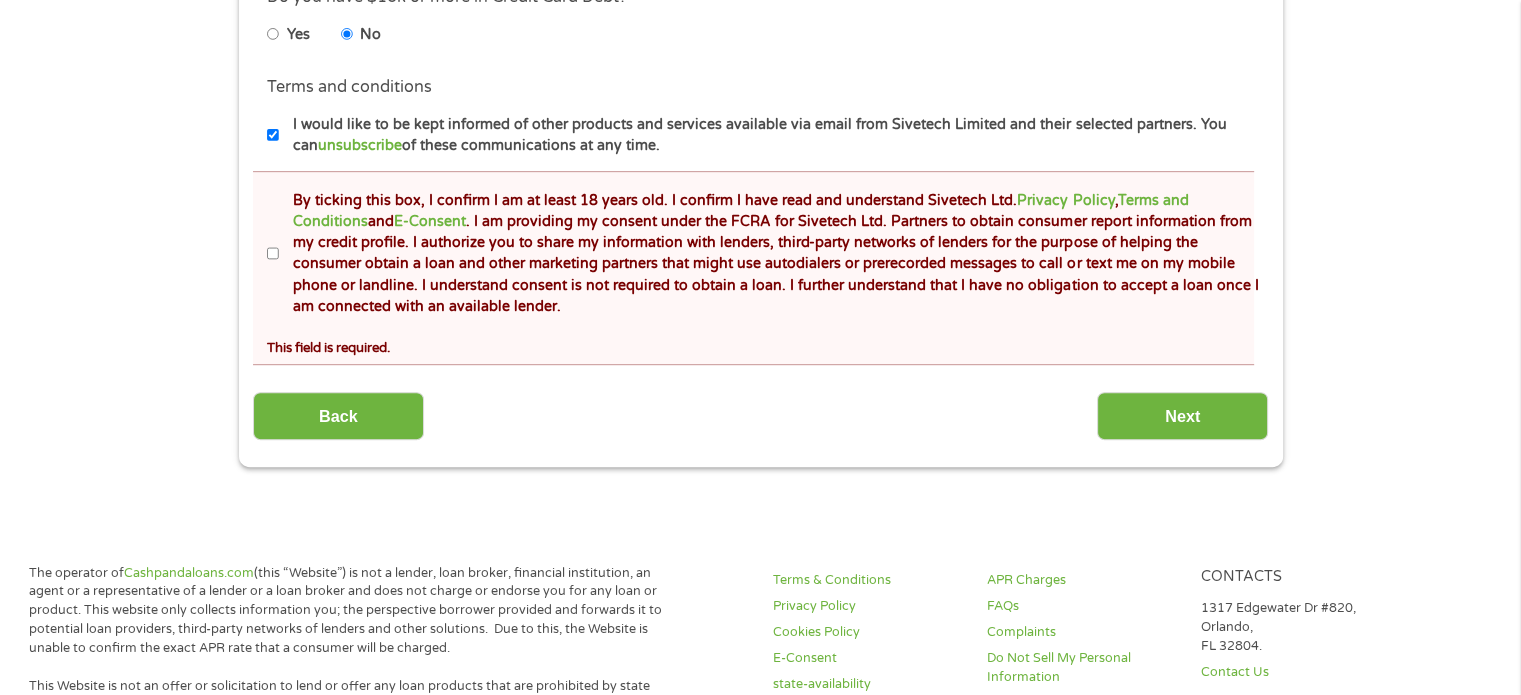 click on "By ticking this box, I confirm I am at least 18 years old. I confirm I have read and understand Sivetech Ltd.  Privacy Policy ,  Terms and Conditions  and  E-Consent . I am providing my consent under the FCRA for Sivetech Ltd. Partners to obtain consumer report information from my credit profile. I authorize you to share my information with lenders, third-party networks of lenders for the purpose of helping the consumer obtain a loan and other marketing partners that might use autodialers or prerecorded messages to call or text me on my mobile phone or landline. I understand consent is not required to obtain a loan. I further understand that I have no obligation to accept a loan once I am connected with an available lender." at bounding box center (273, 254) 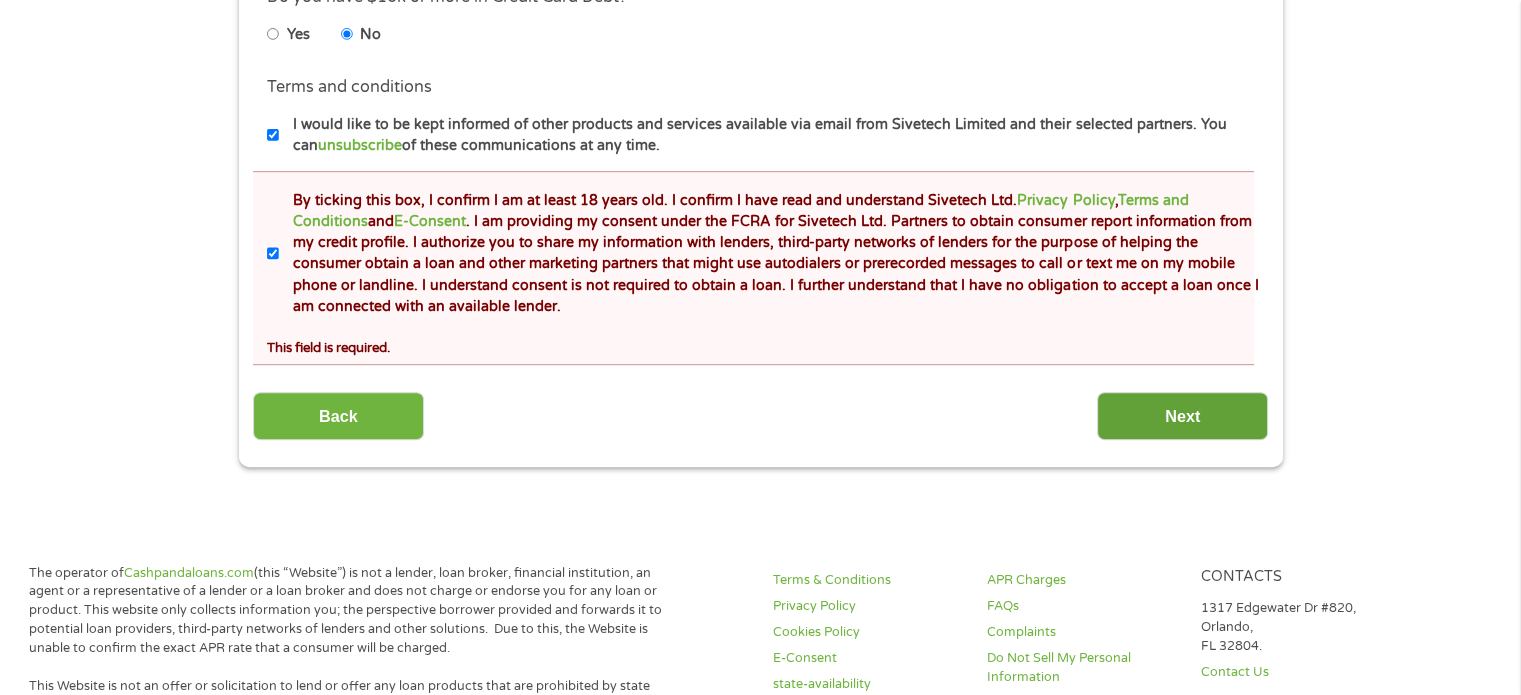 click on "Next" at bounding box center (1182, 416) 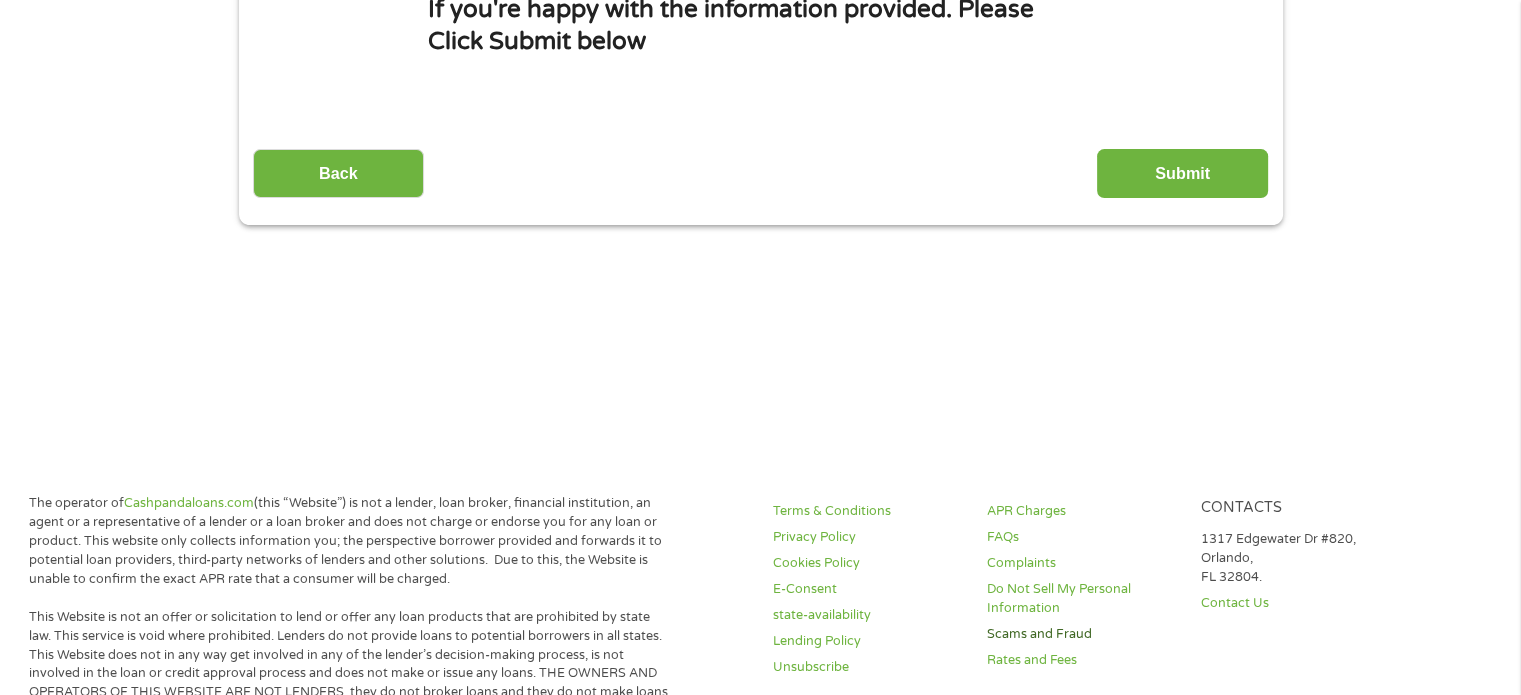 scroll, scrollTop: 0, scrollLeft: 0, axis: both 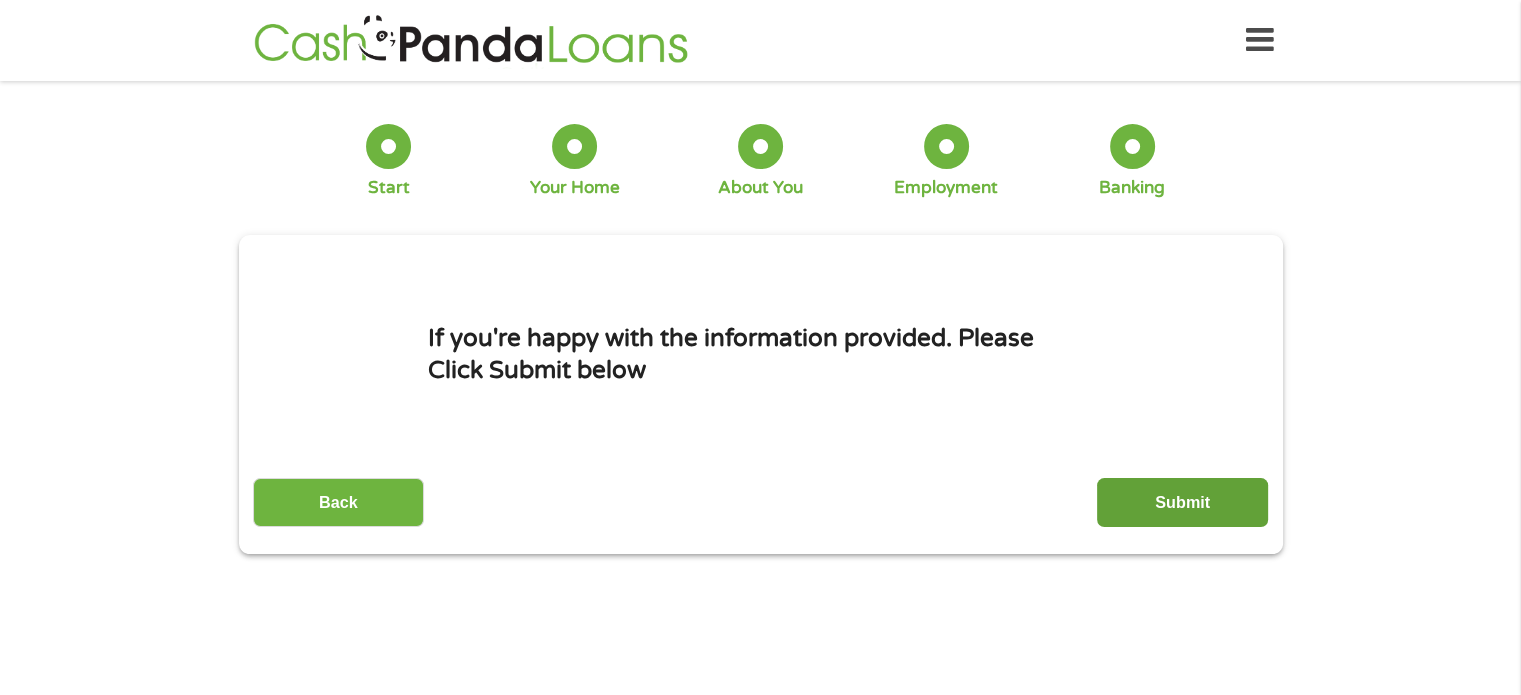click on "Submit" at bounding box center (1182, 502) 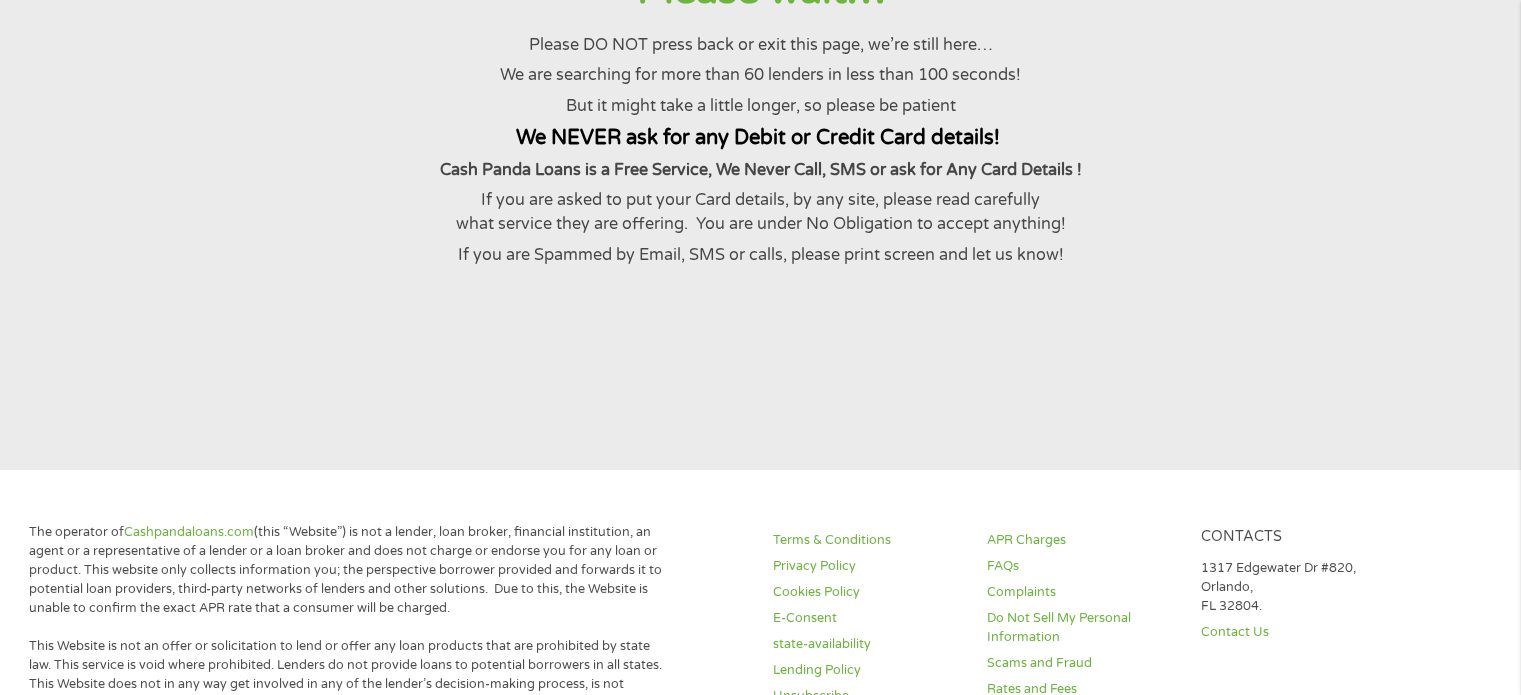 scroll, scrollTop: 0, scrollLeft: 0, axis: both 